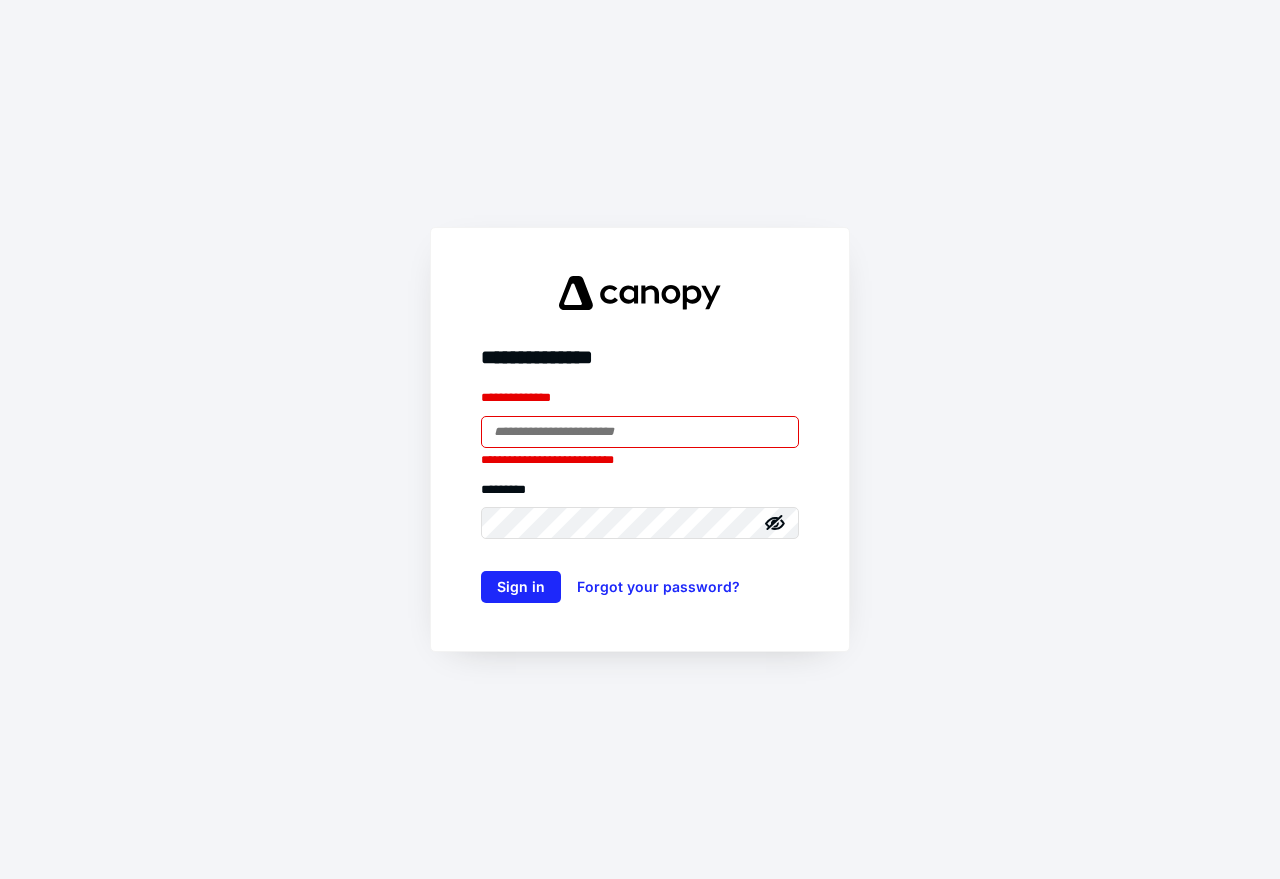 scroll, scrollTop: 0, scrollLeft: 0, axis: both 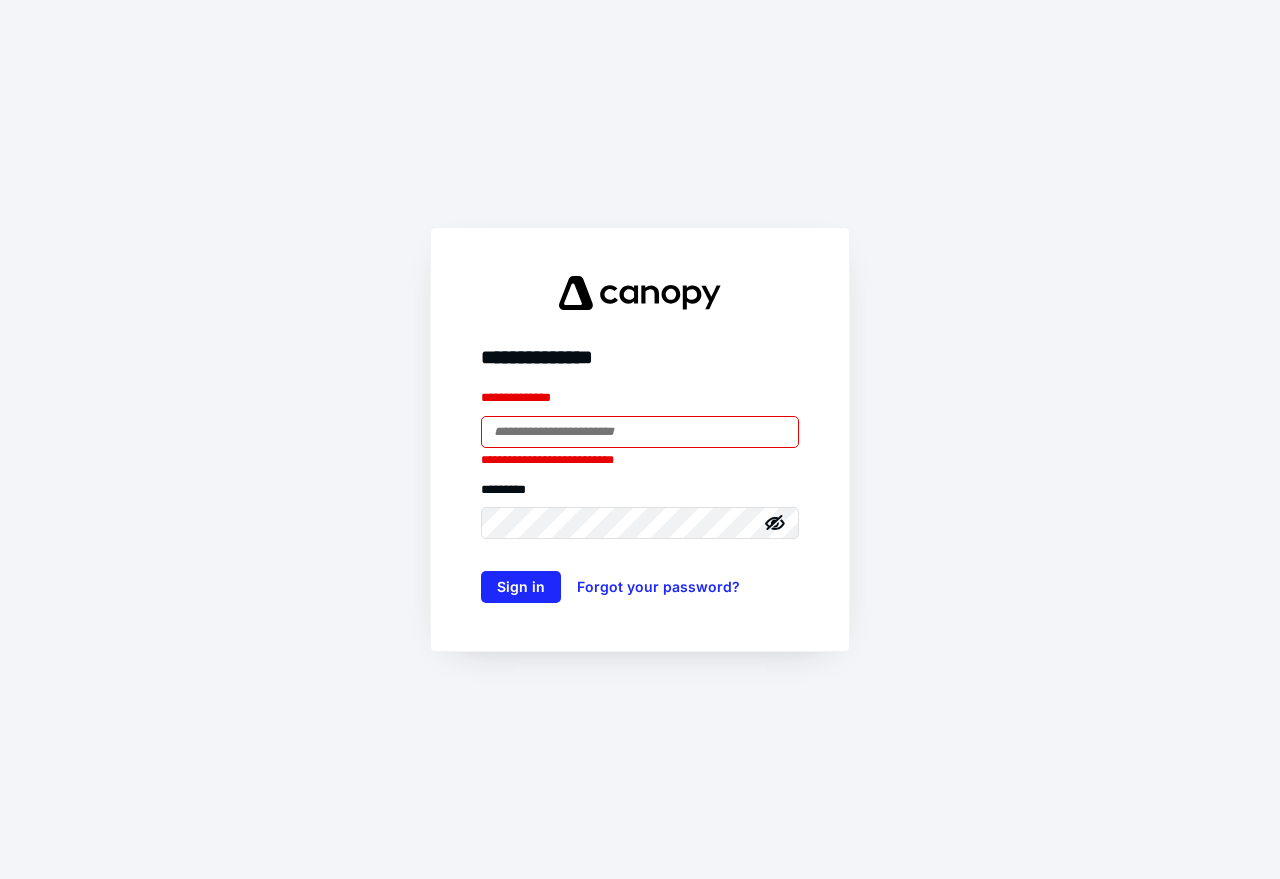 type on "**********" 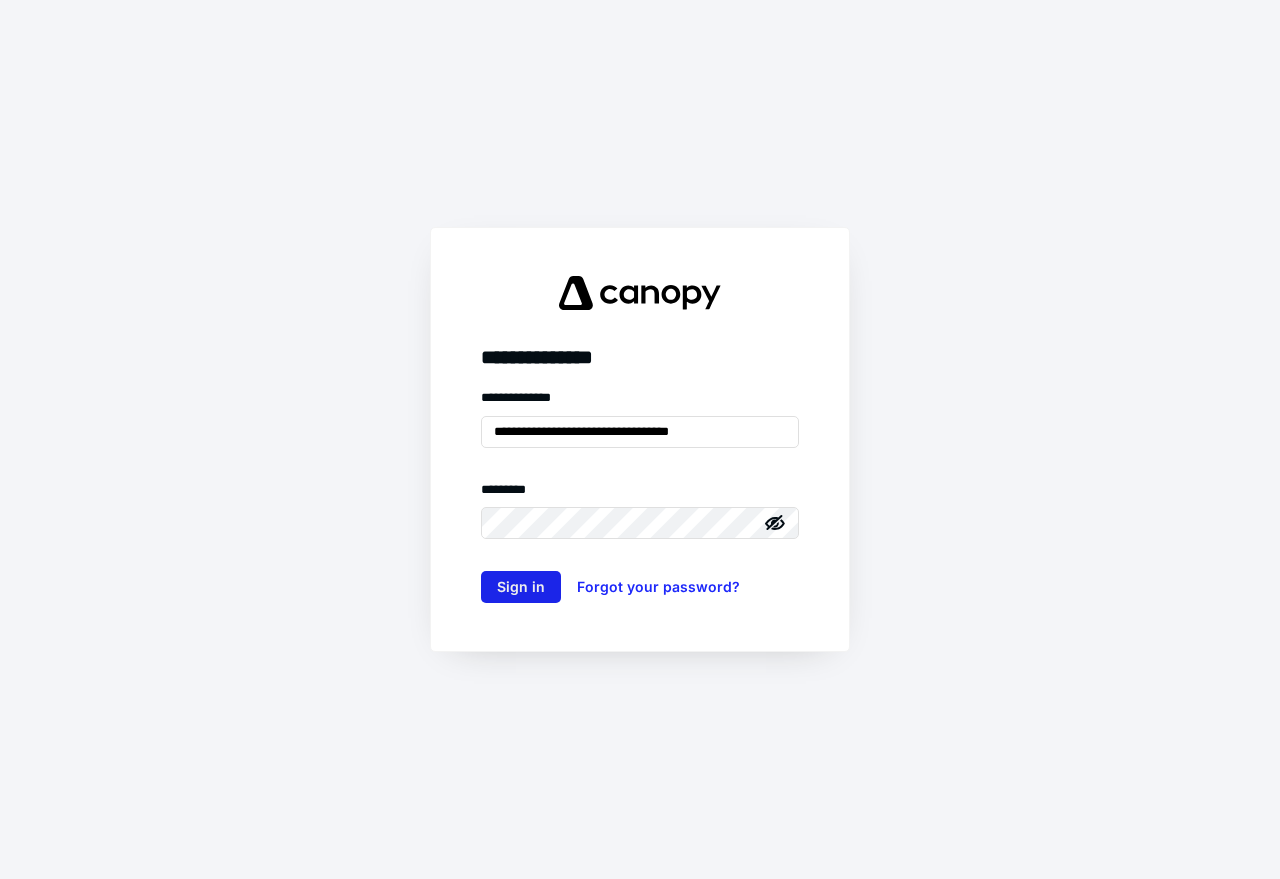 click on "Sign in" at bounding box center (521, 587) 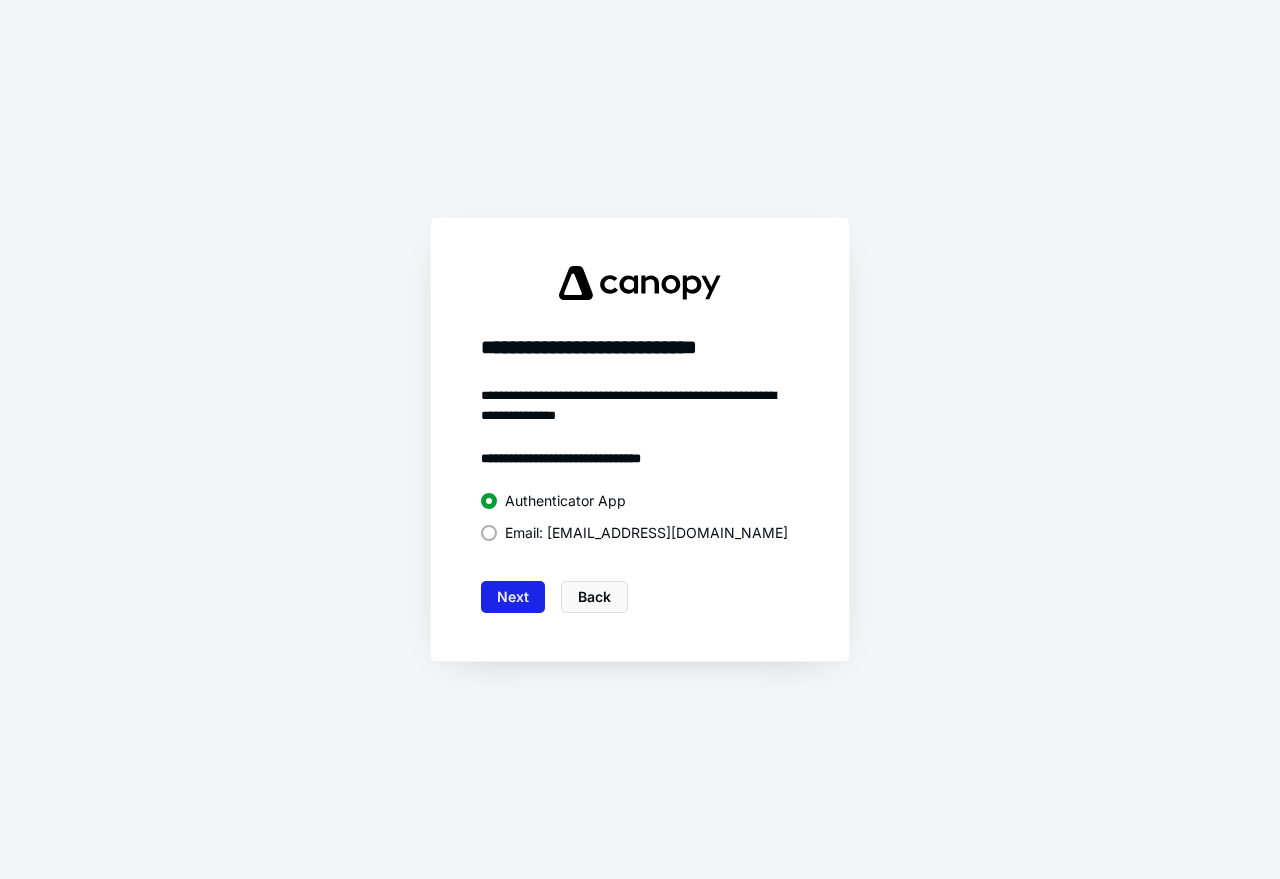 click on "Next" at bounding box center [513, 597] 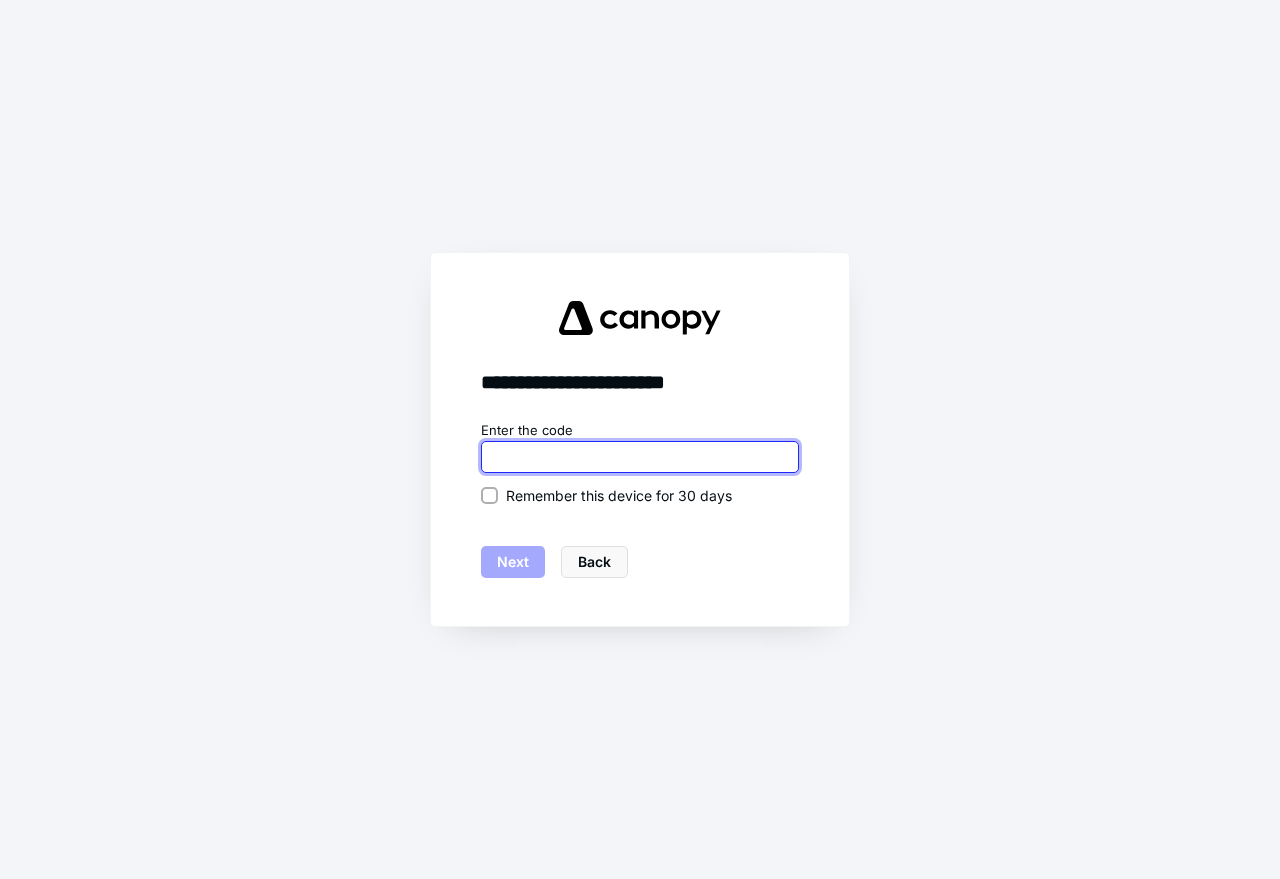 type on "******" 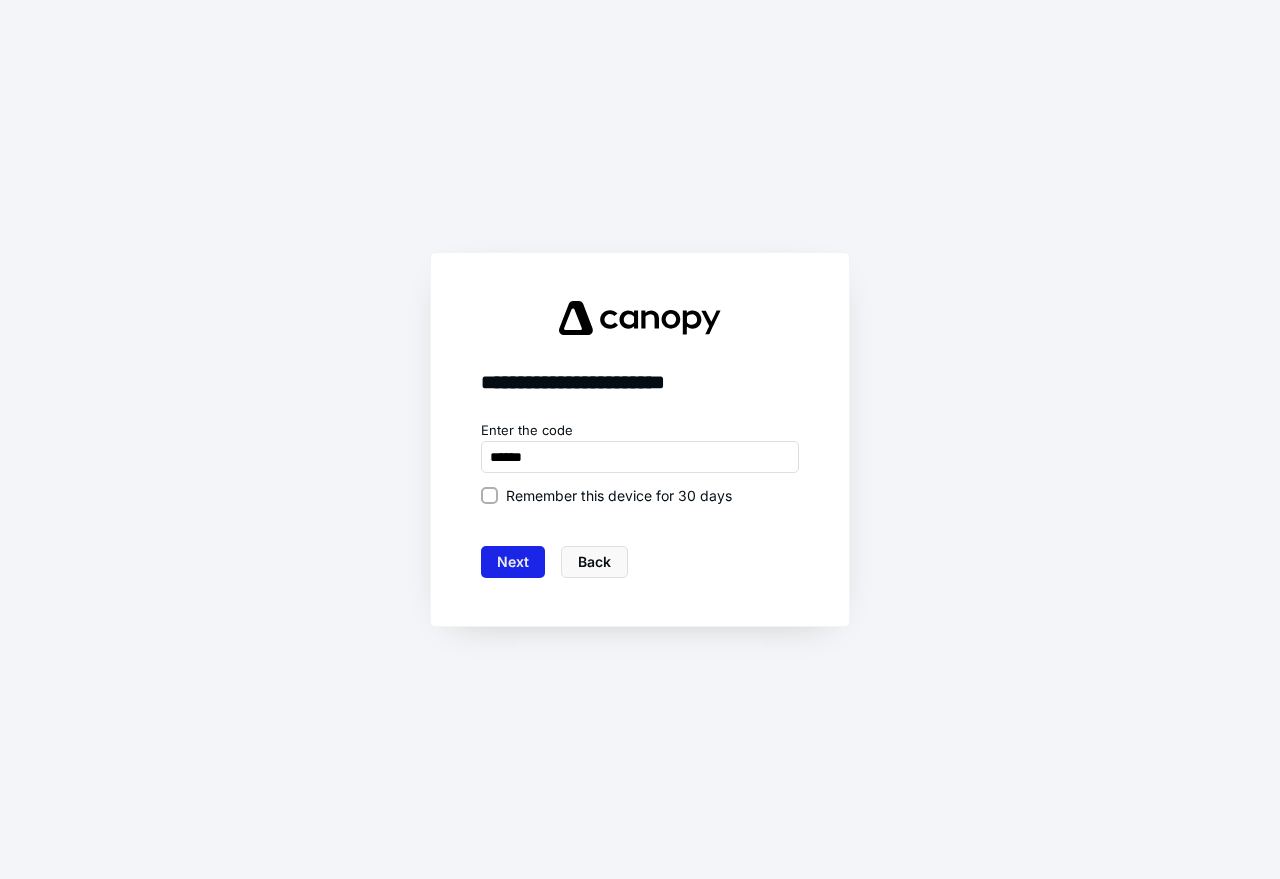 click on "Next" at bounding box center [513, 562] 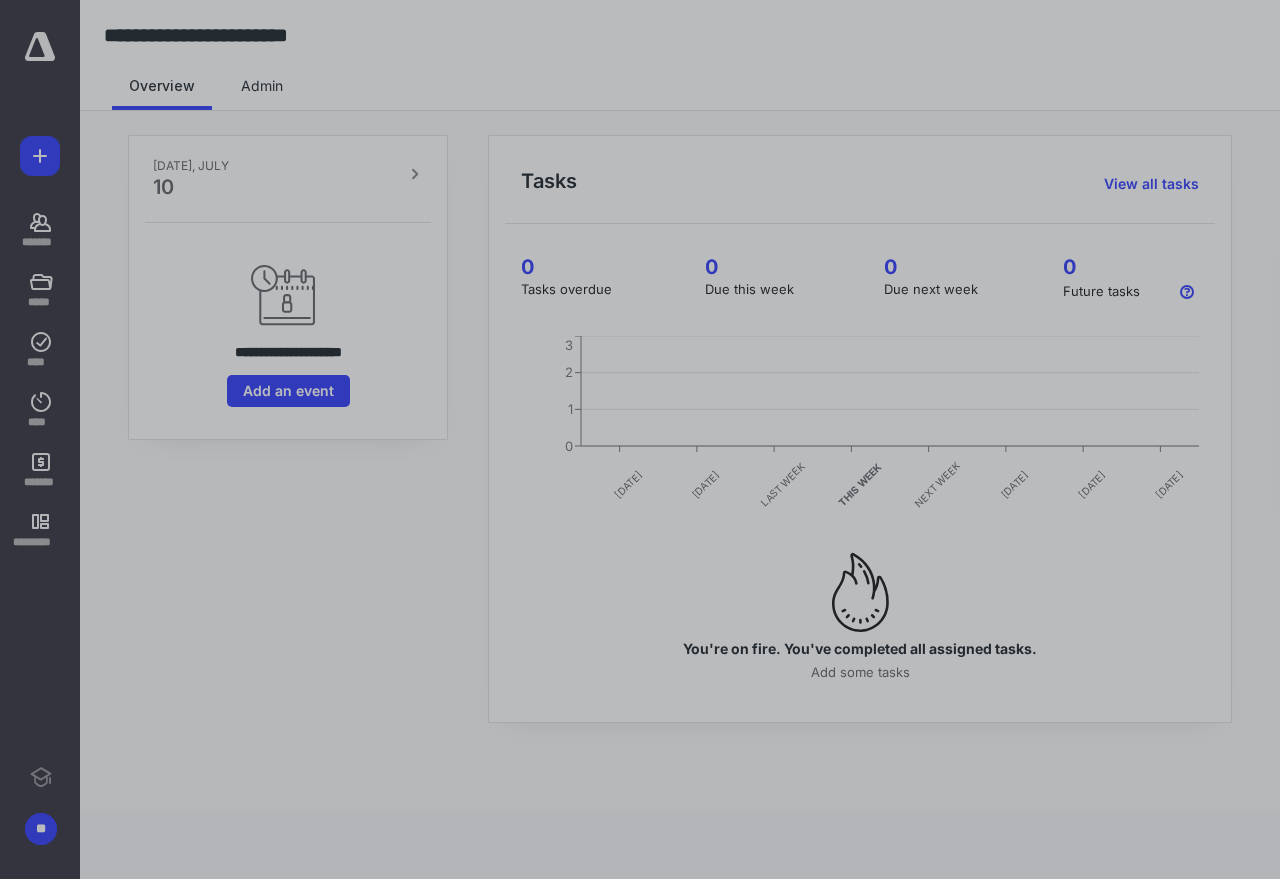 scroll, scrollTop: 0, scrollLeft: 0, axis: both 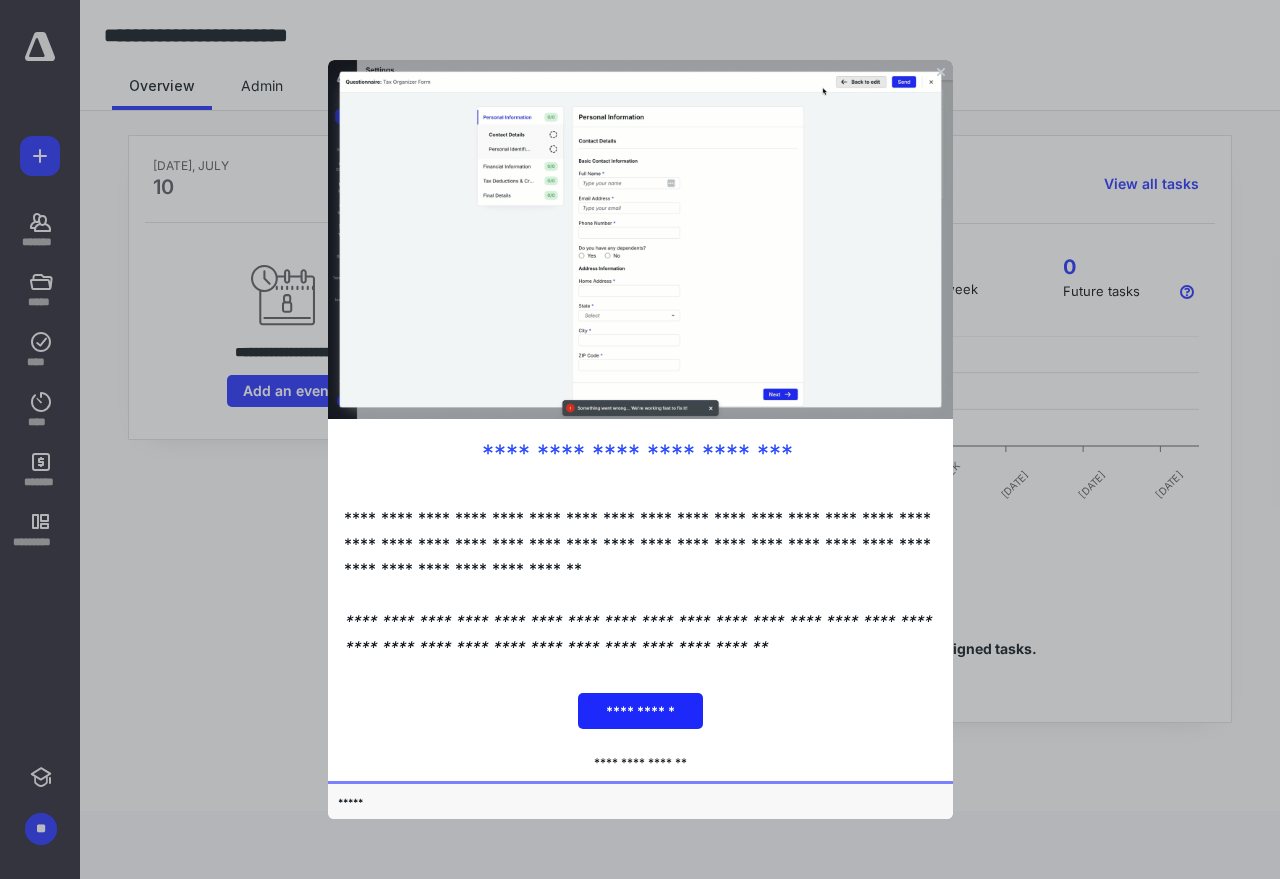 click at bounding box center (639, 238) 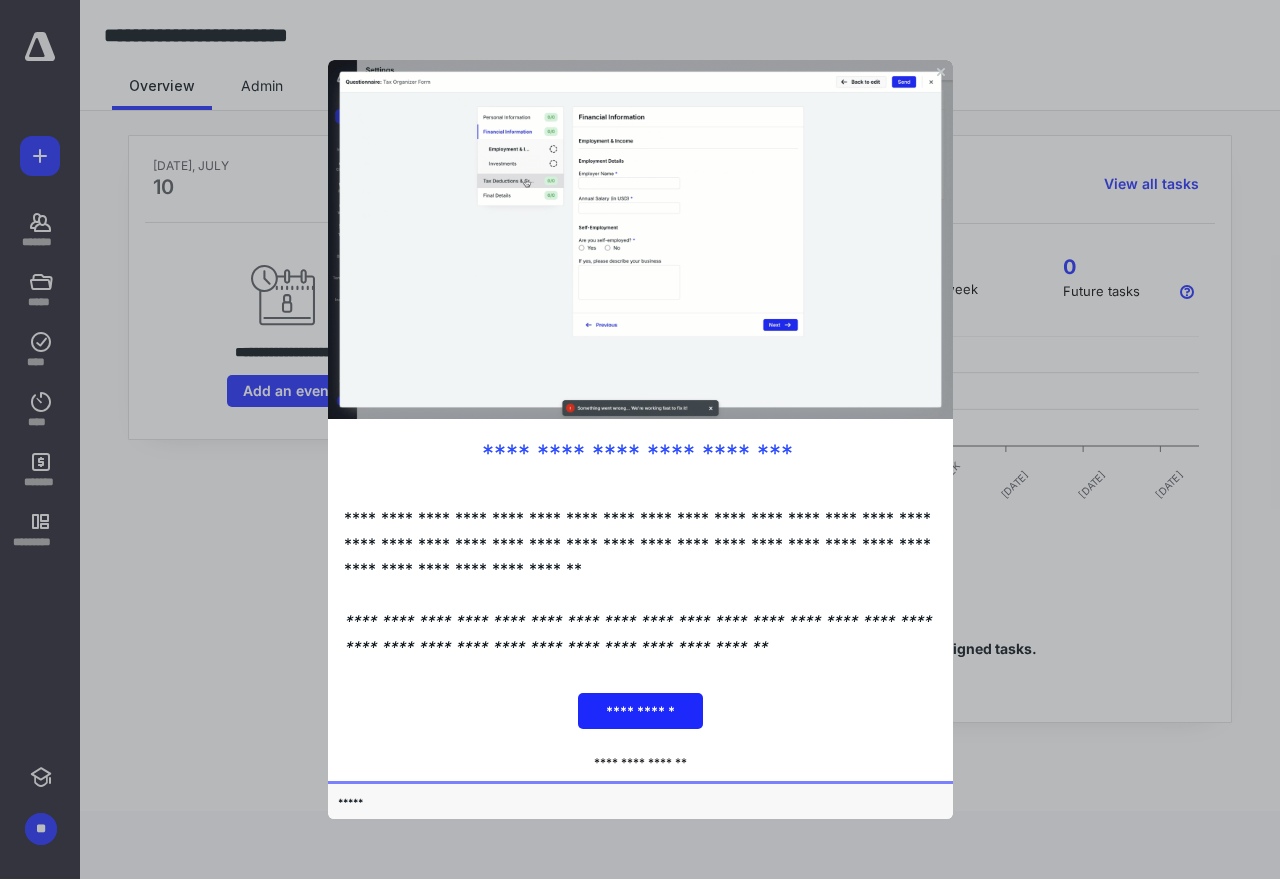 click at bounding box center (639, 238) 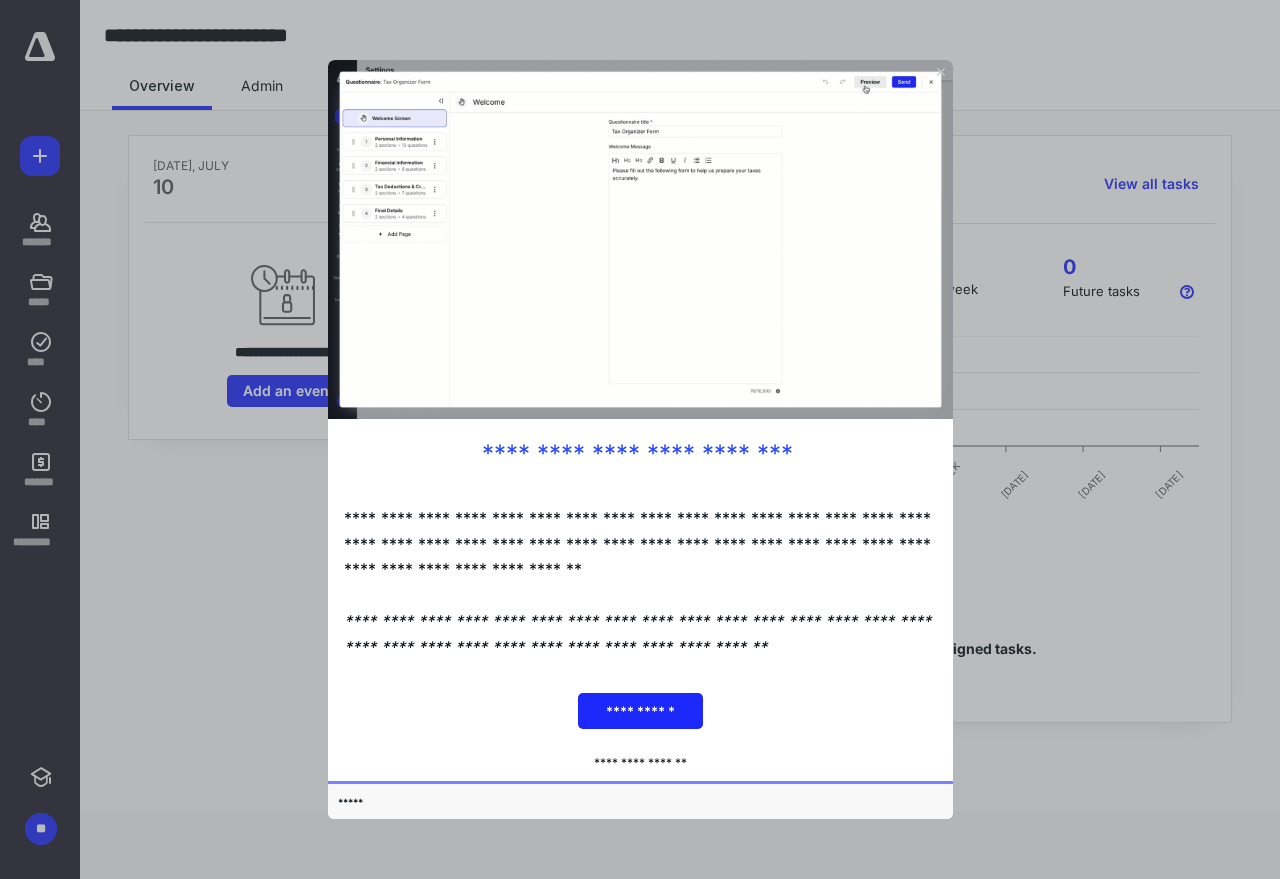 click 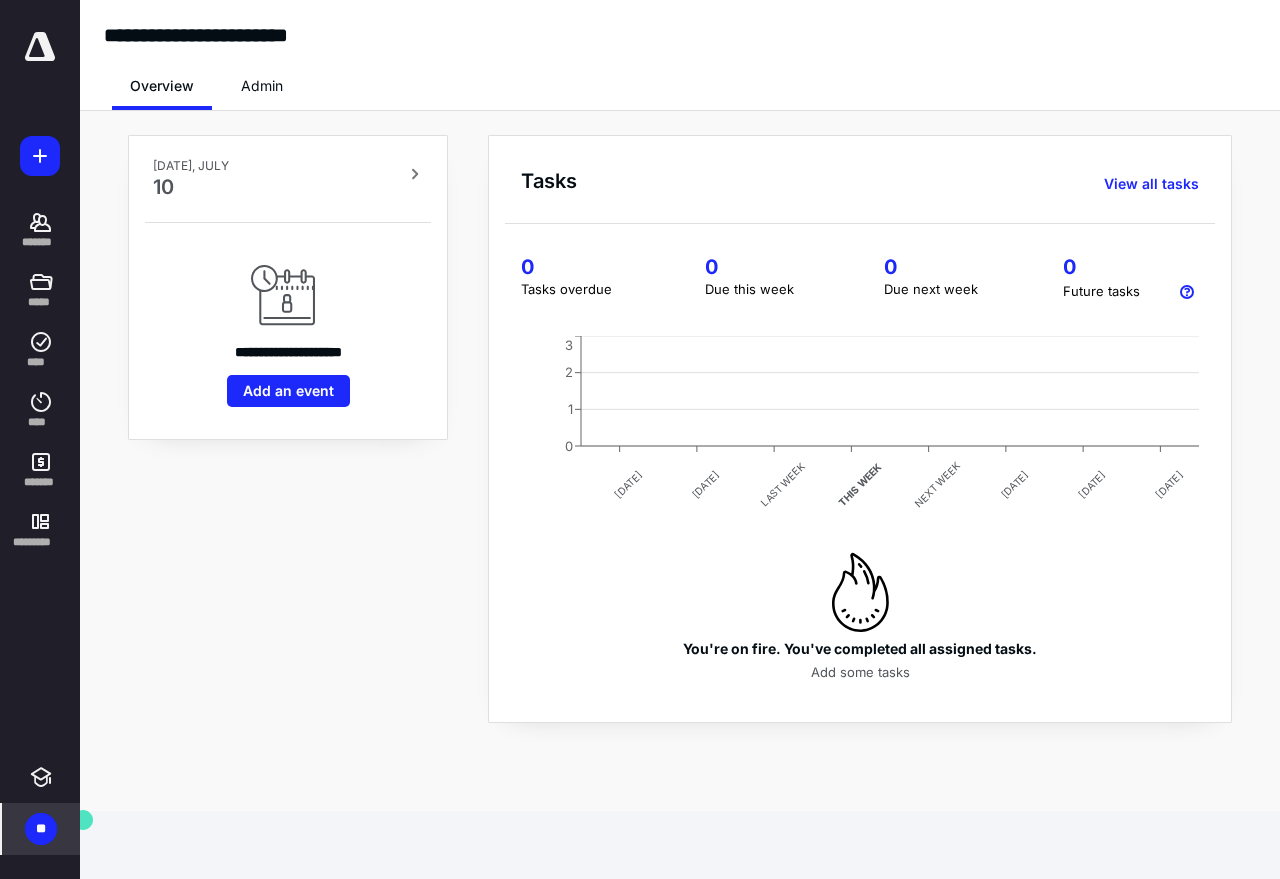 click on "**" at bounding box center [41, 829] 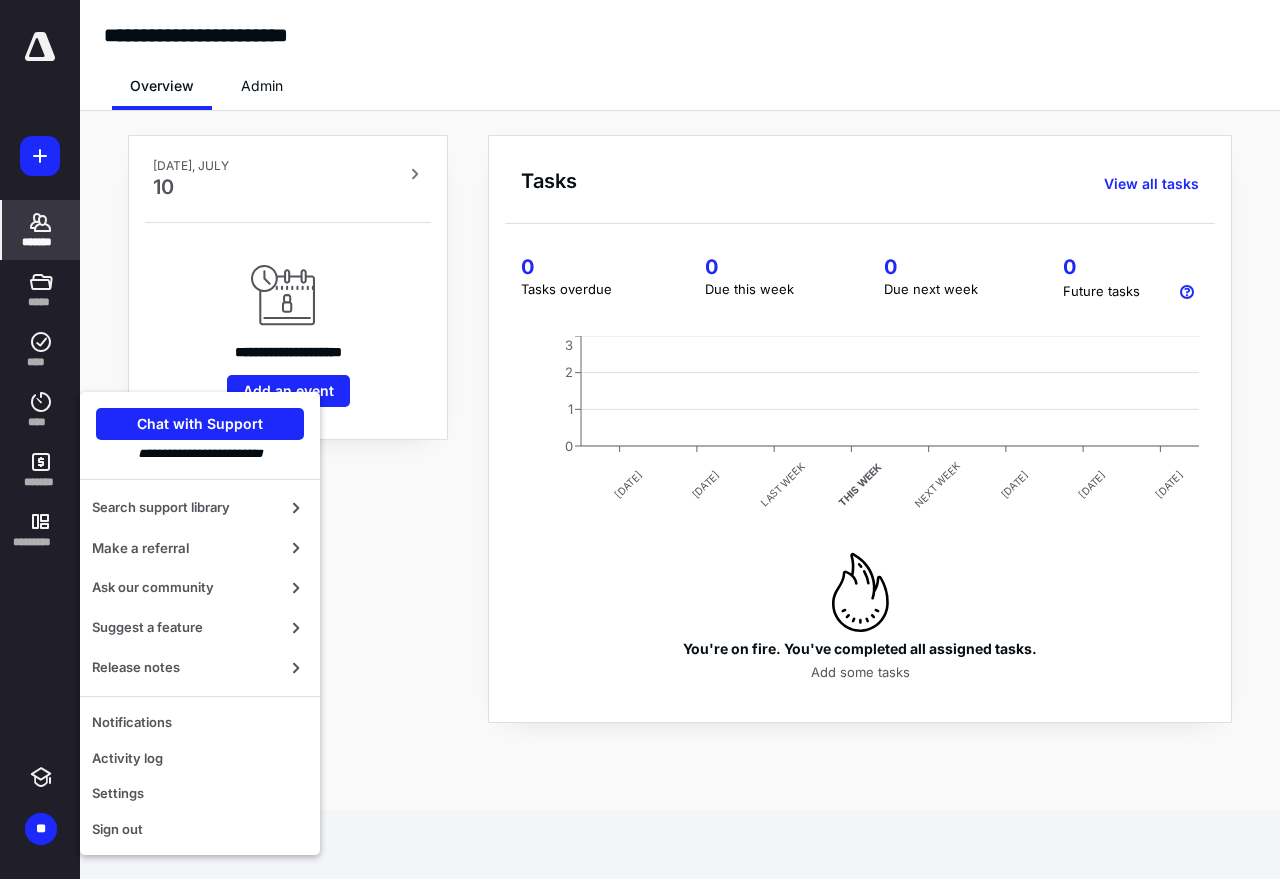 click on "*******" at bounding box center (41, 230) 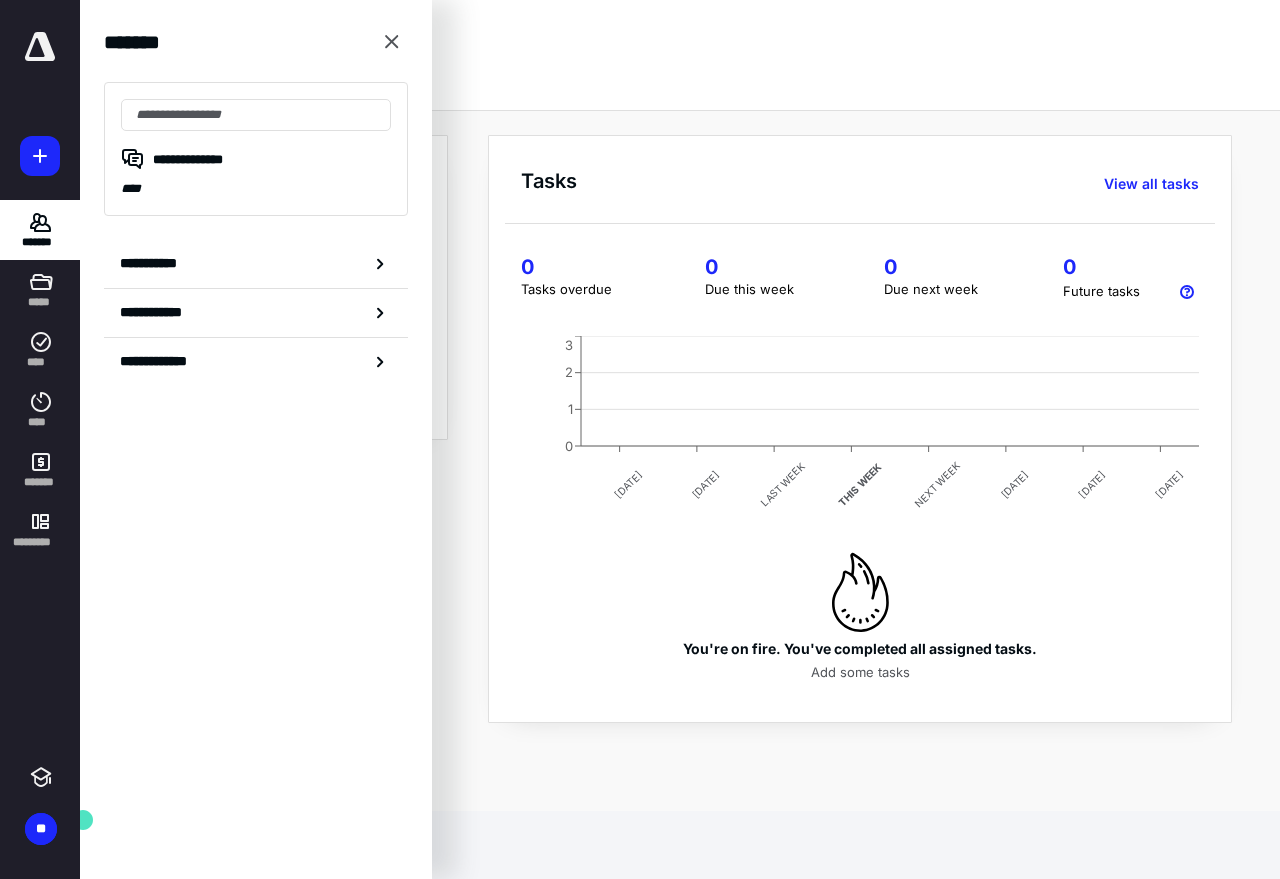 click on "**********" at bounding box center [153, 263] 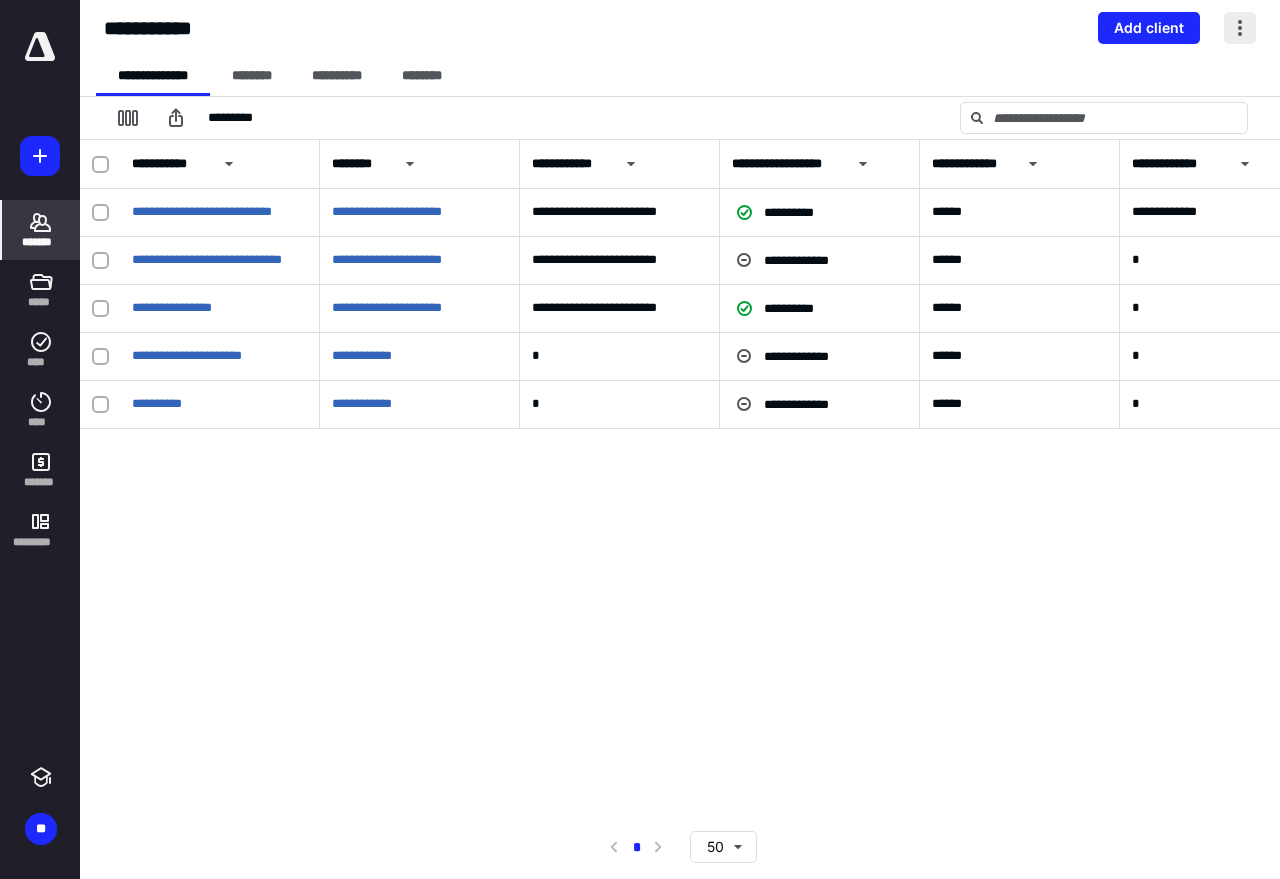 click at bounding box center [1240, 28] 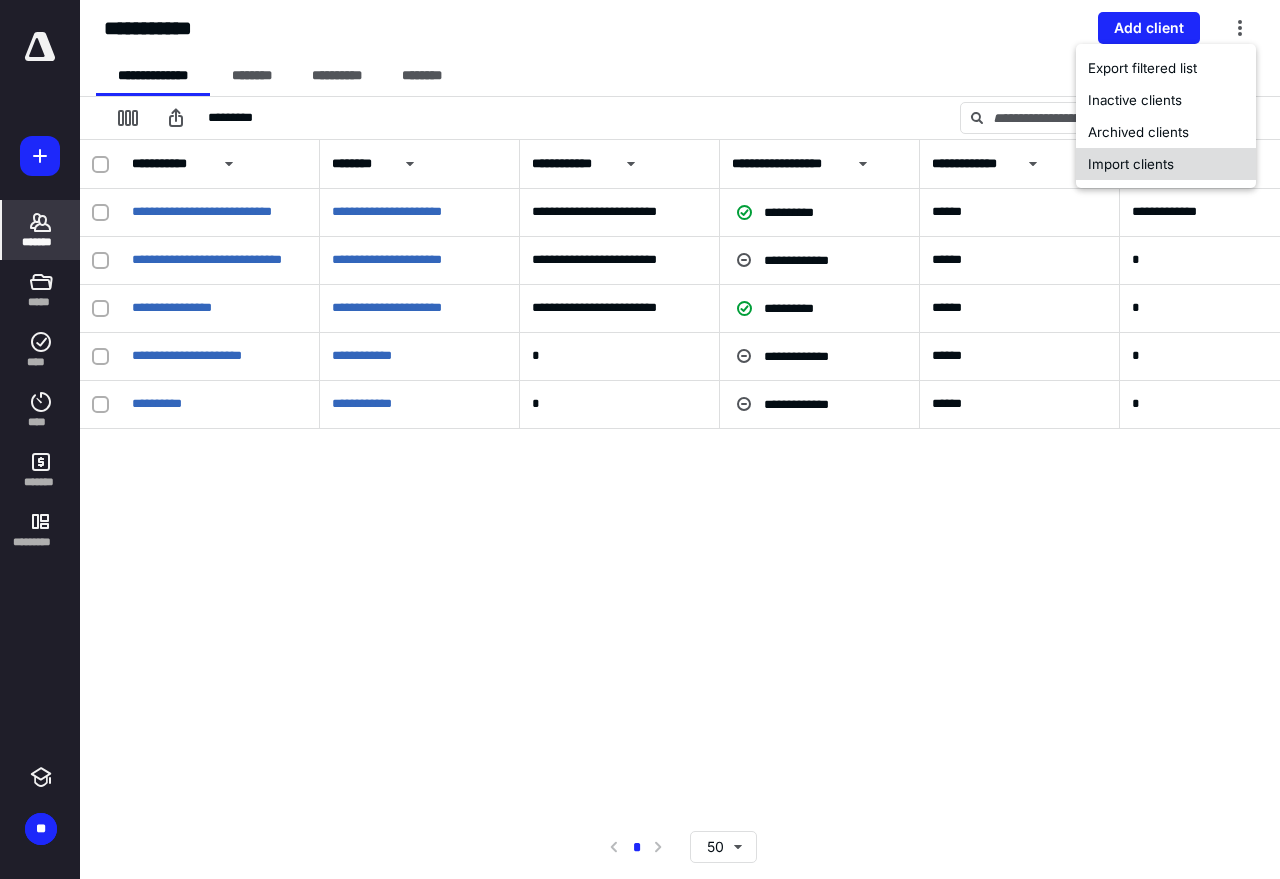 click on "Import clients" at bounding box center [1166, 164] 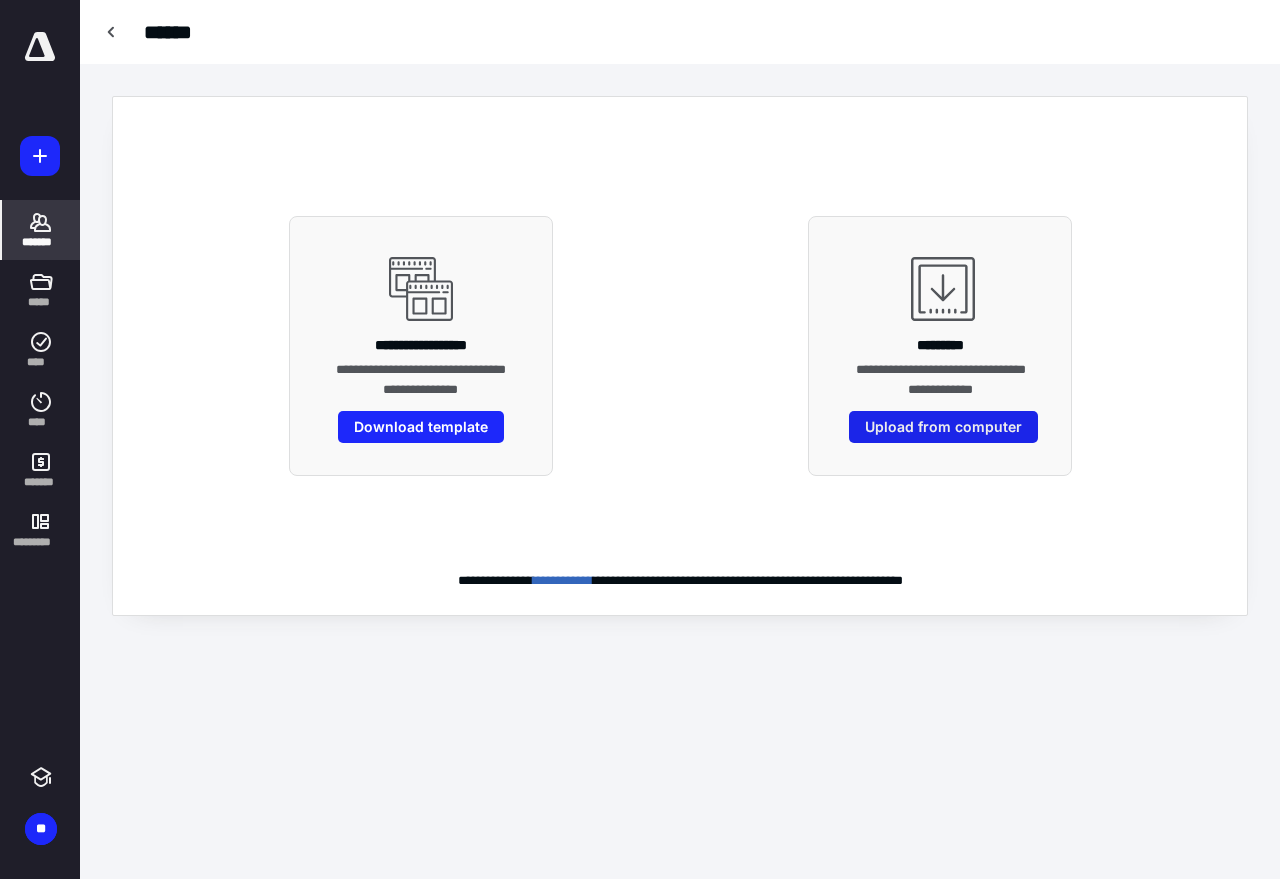 click on "Upload from computer" at bounding box center [943, 427] 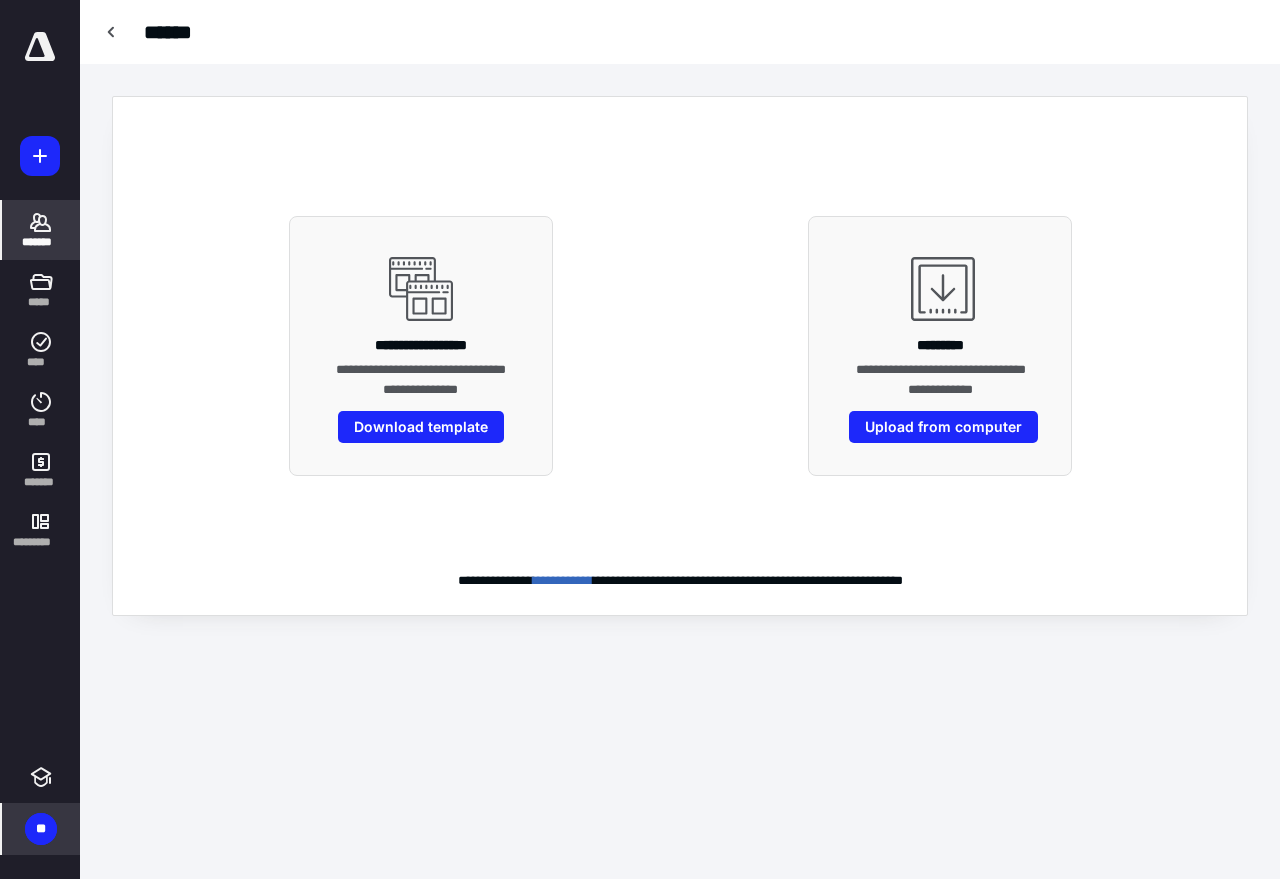 click on "**" at bounding box center [41, 829] 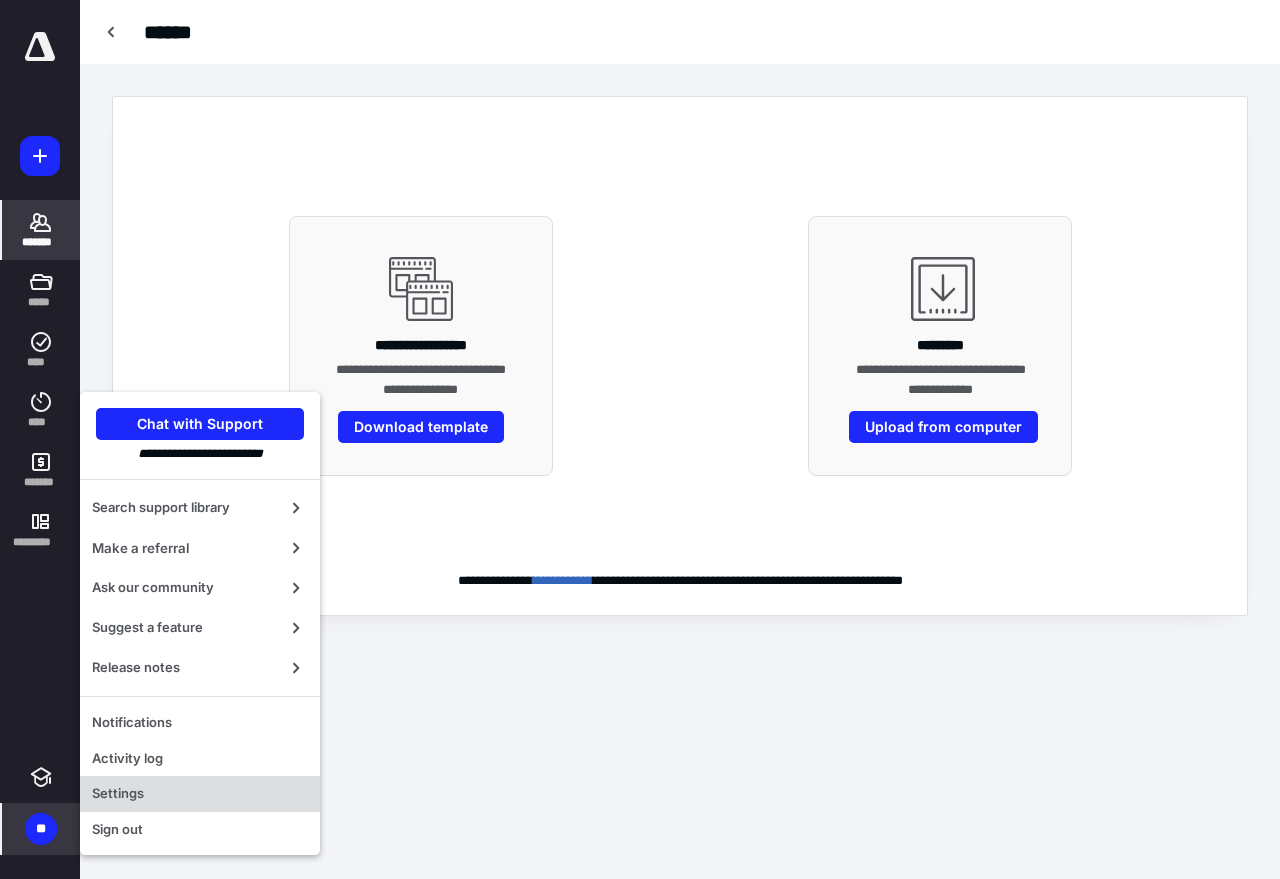 click on "Settings" at bounding box center [200, 794] 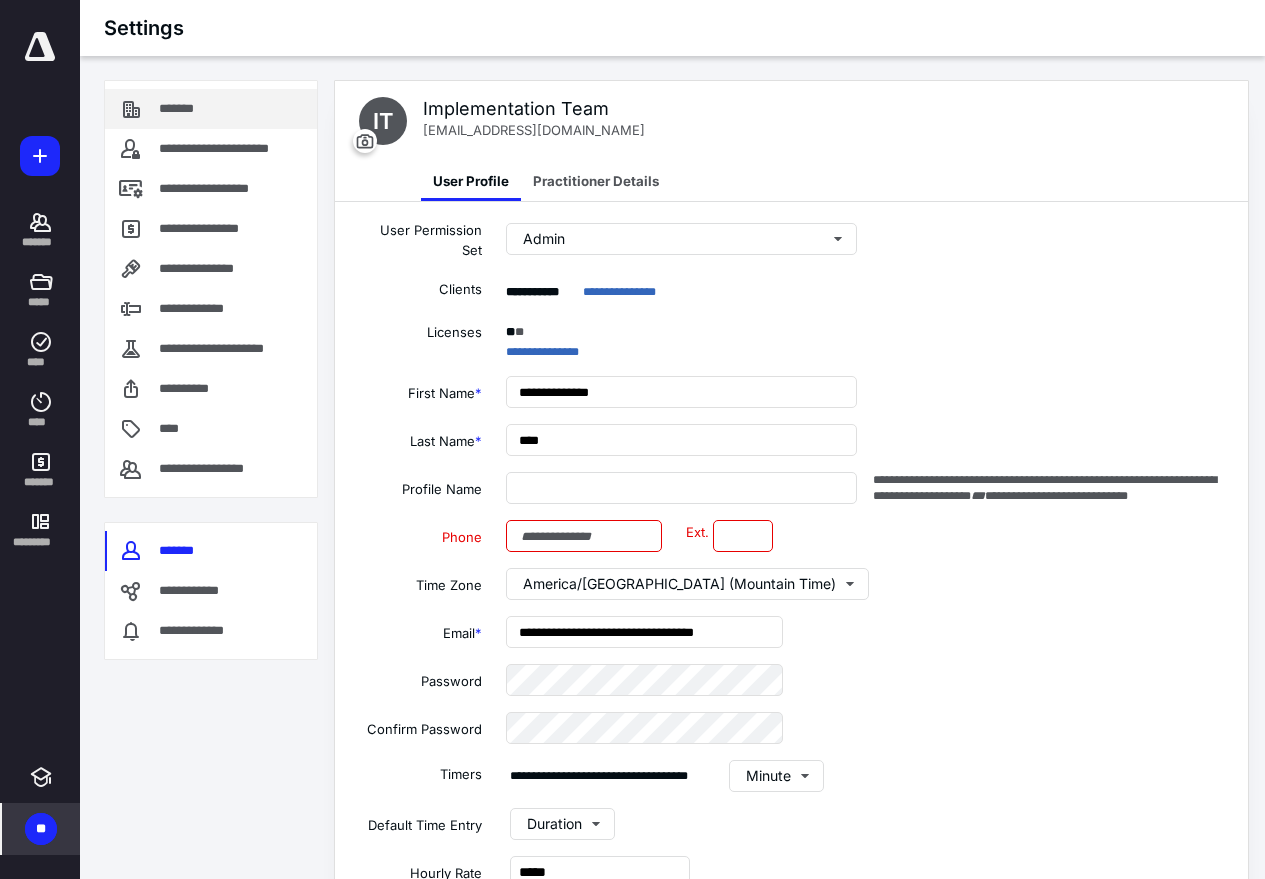 click on "*******" at bounding box center [188, 109] 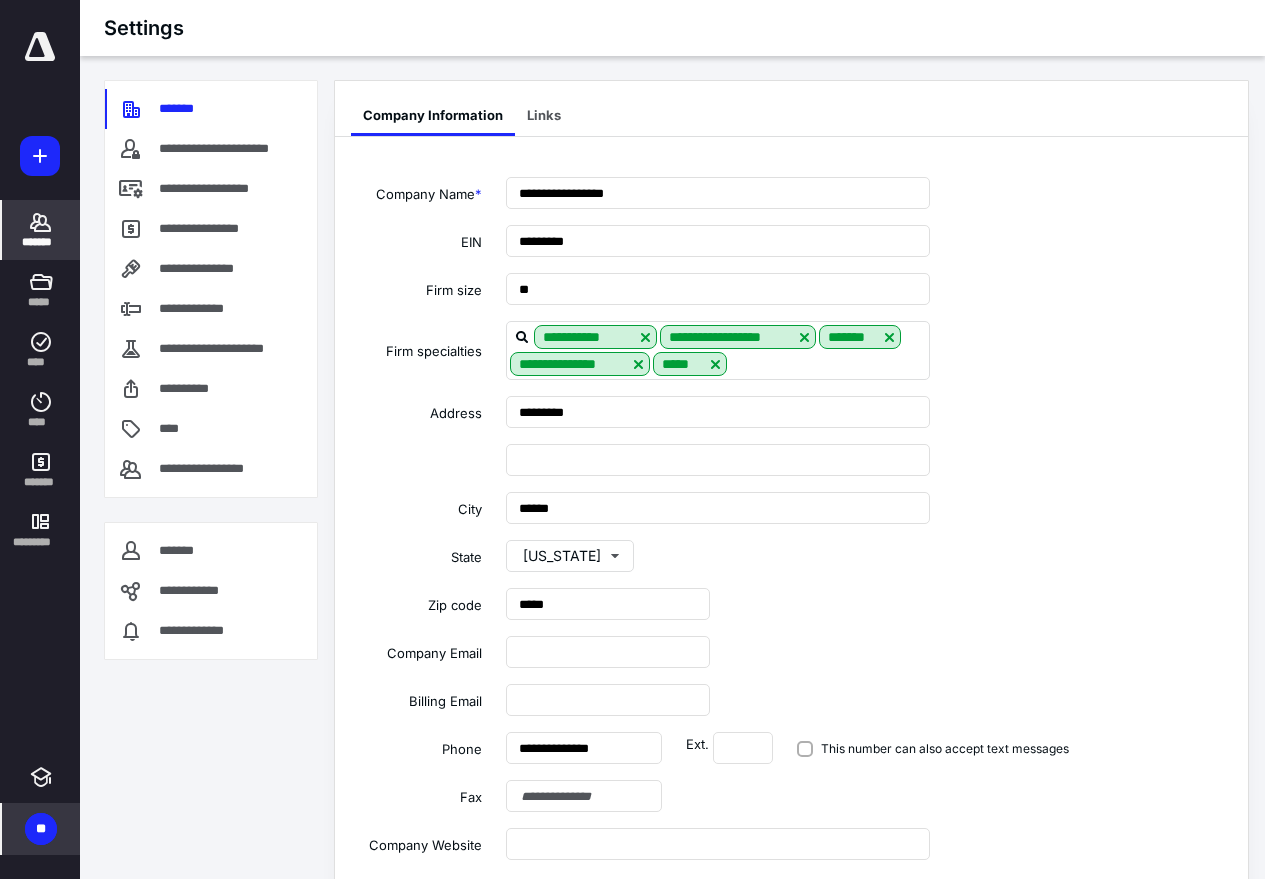 click on "*******" at bounding box center (41, 242) 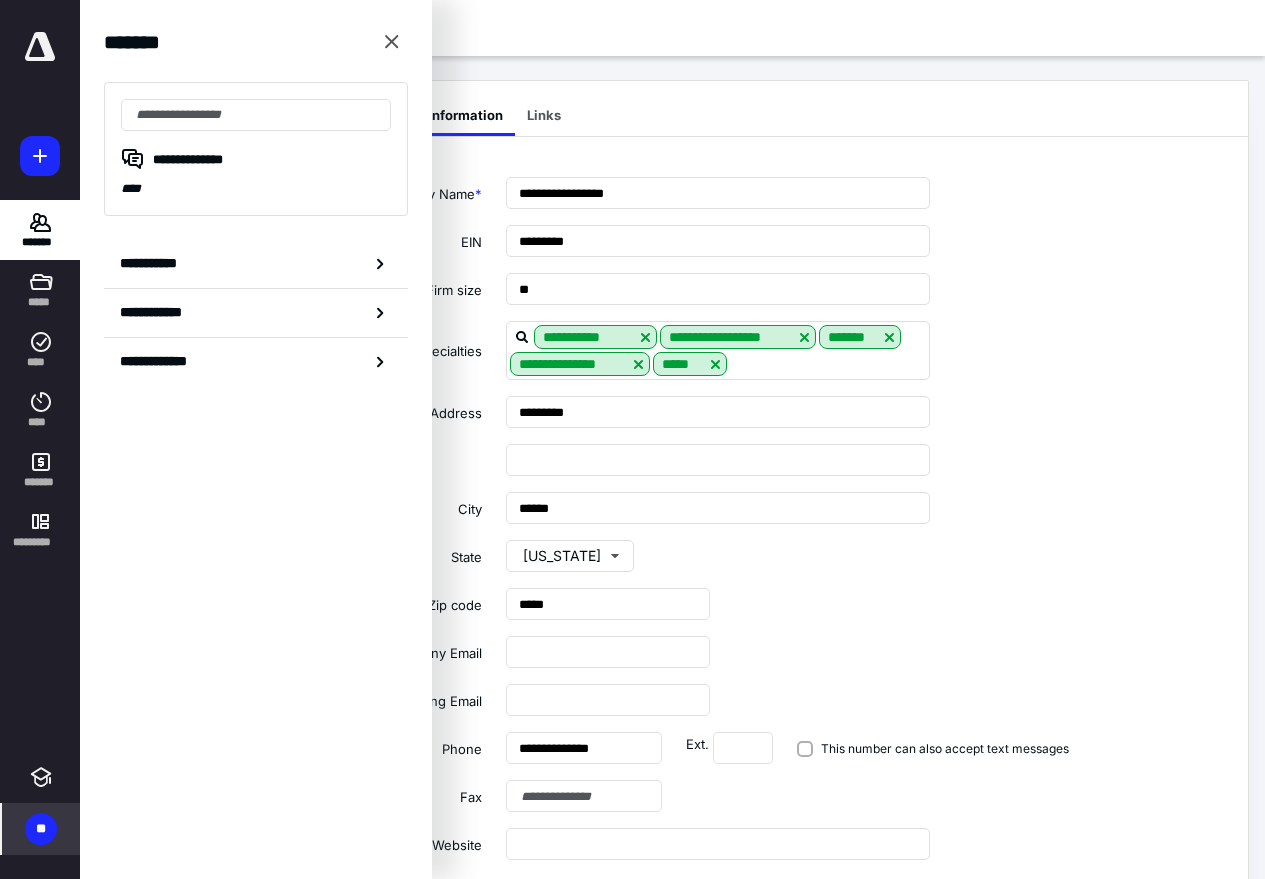 click on "**********" at bounding box center [153, 263] 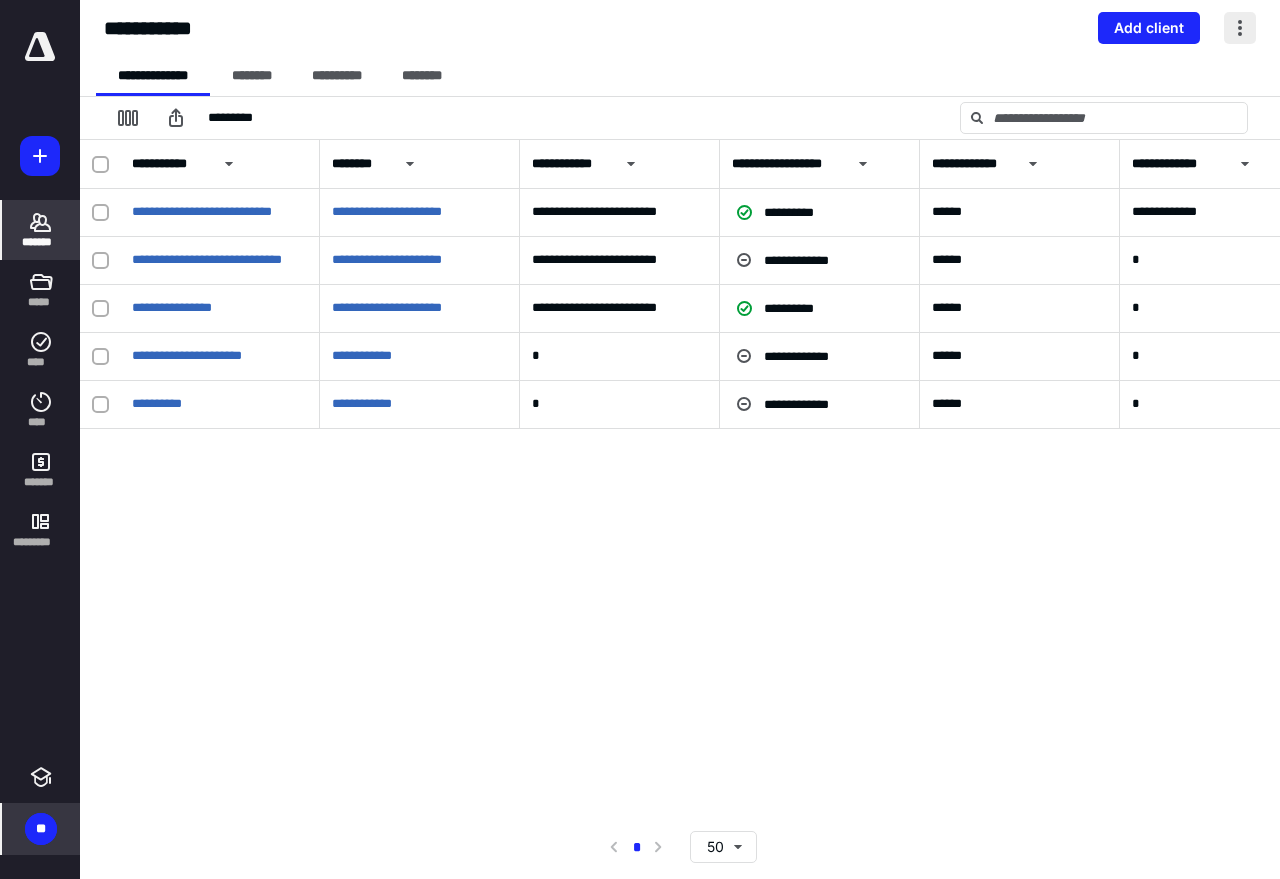 click at bounding box center [1240, 28] 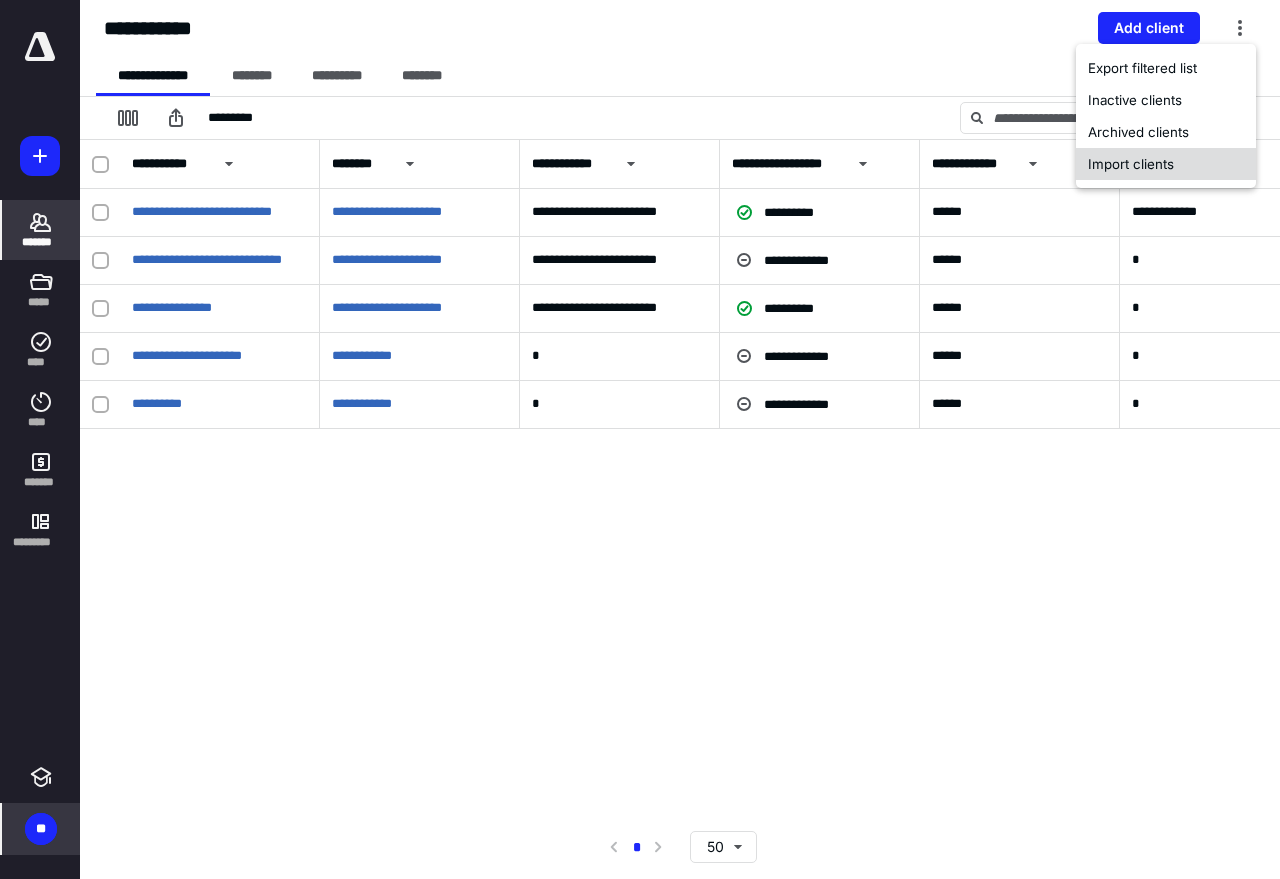 click on "Import clients" at bounding box center [1166, 164] 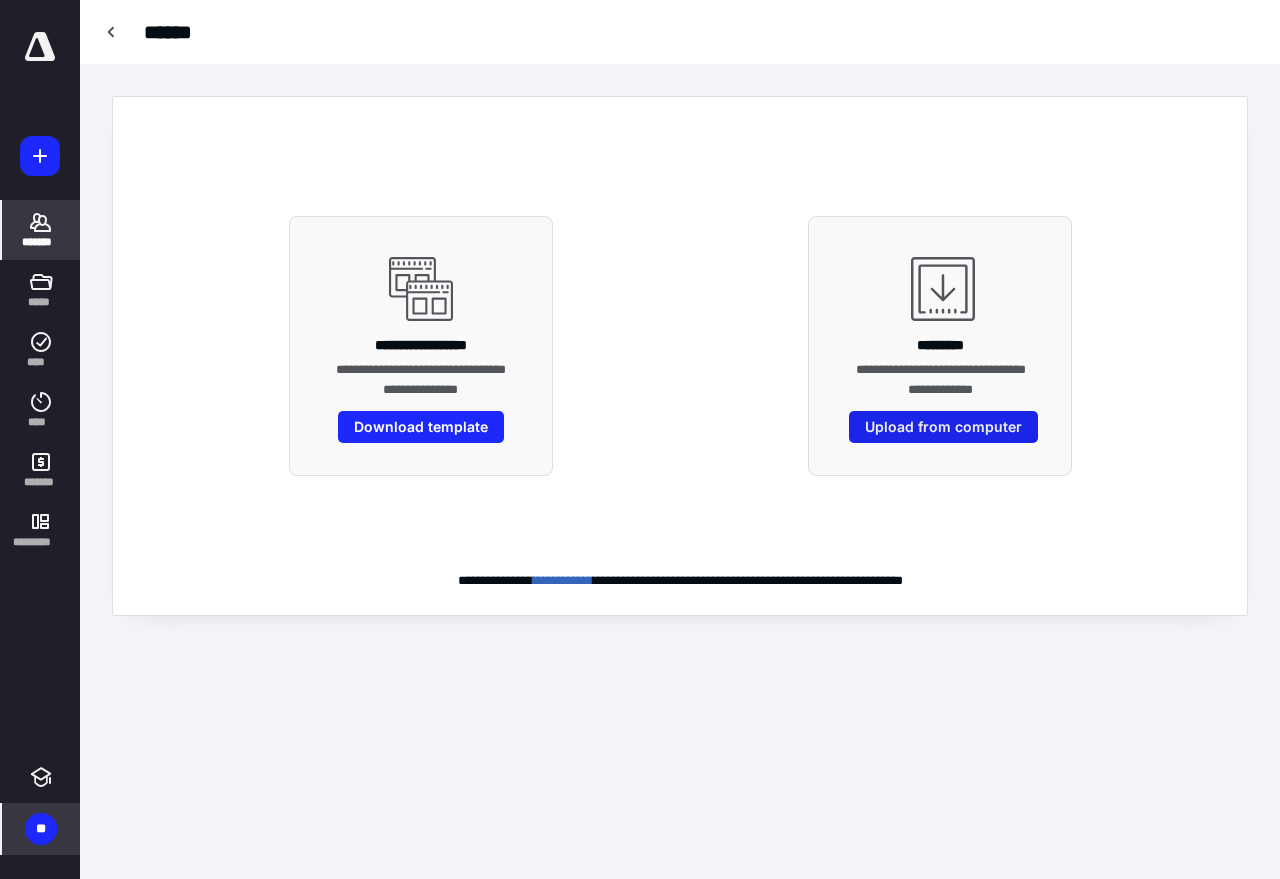 click on "Upload from computer" at bounding box center [943, 427] 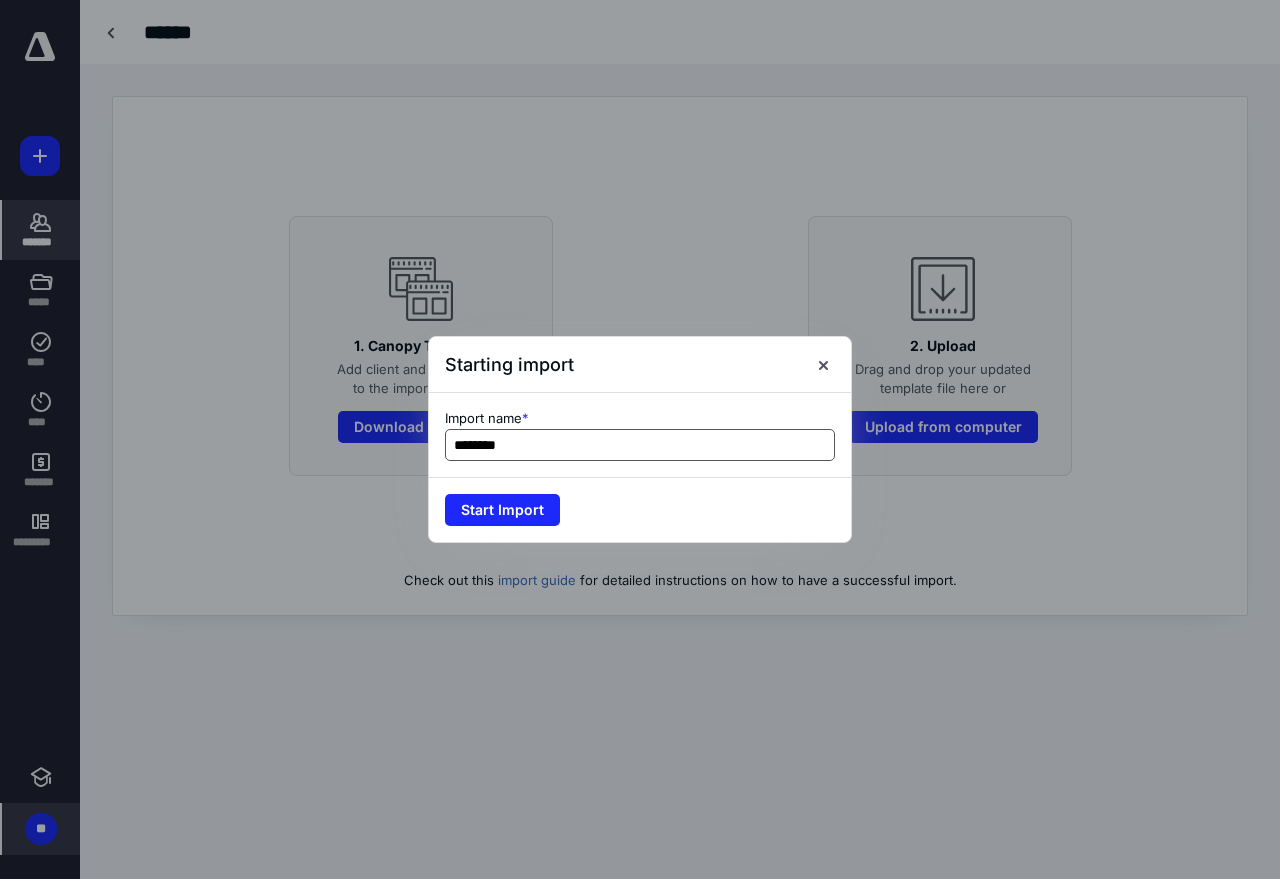 type on "********" 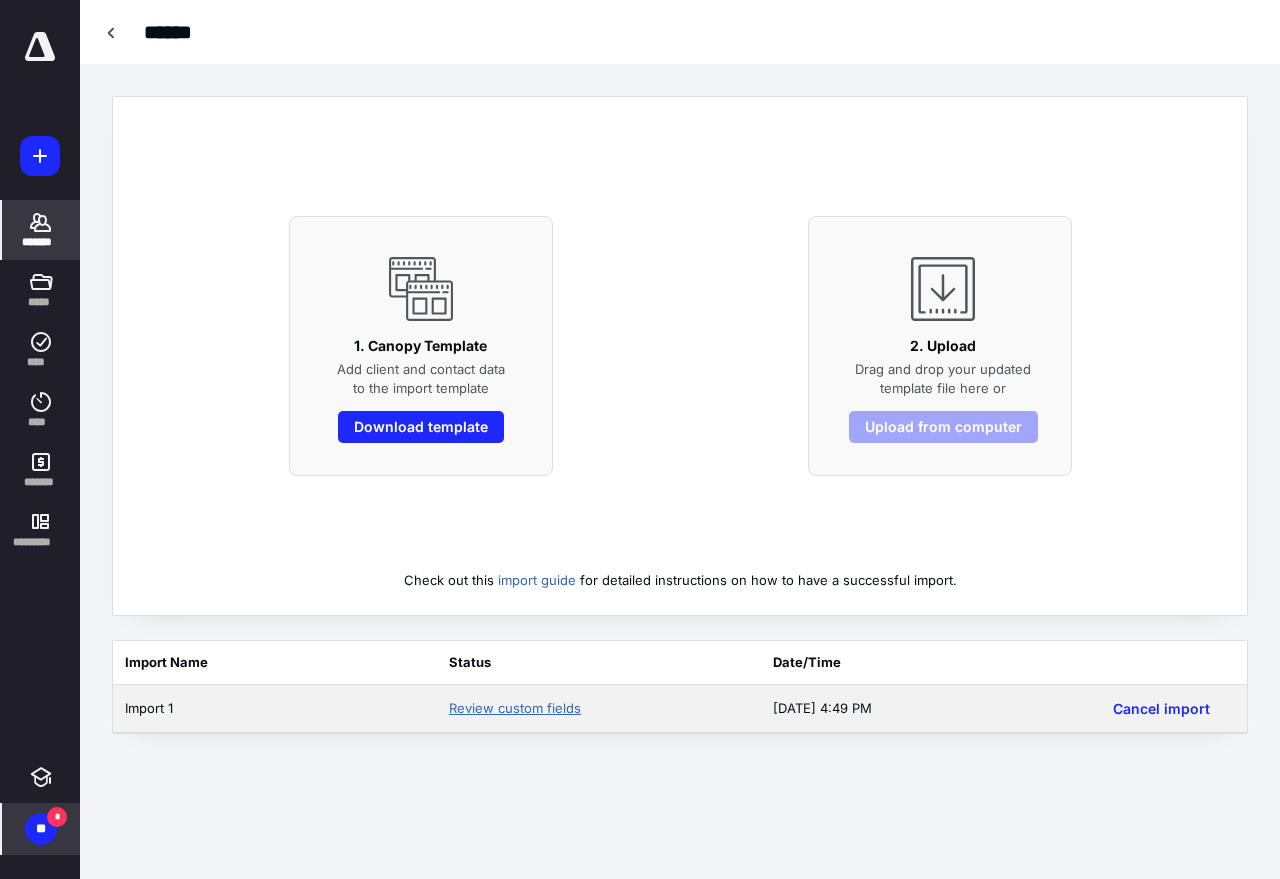 click on "Review custom fields" at bounding box center (515, 708) 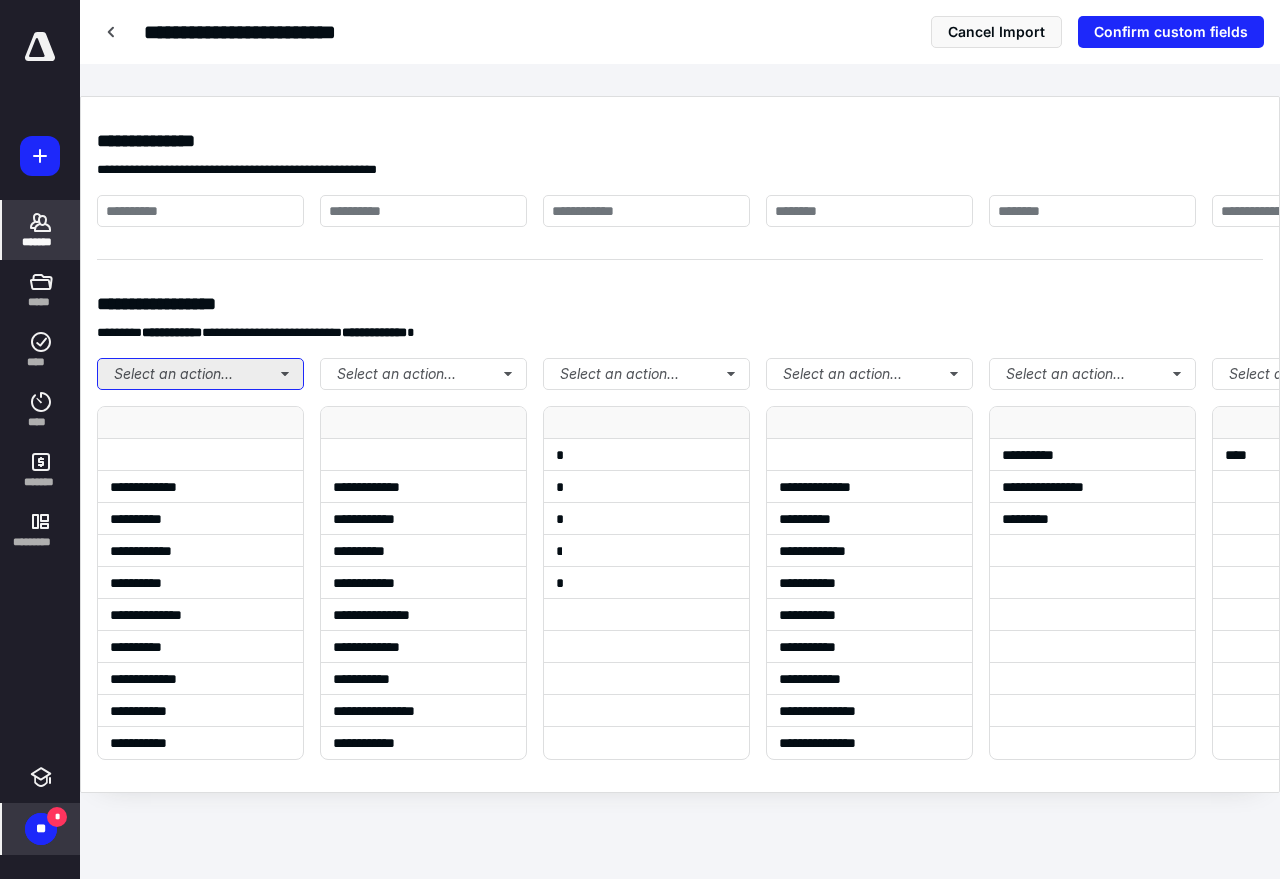 click on "Select an action..." at bounding box center [200, 374] 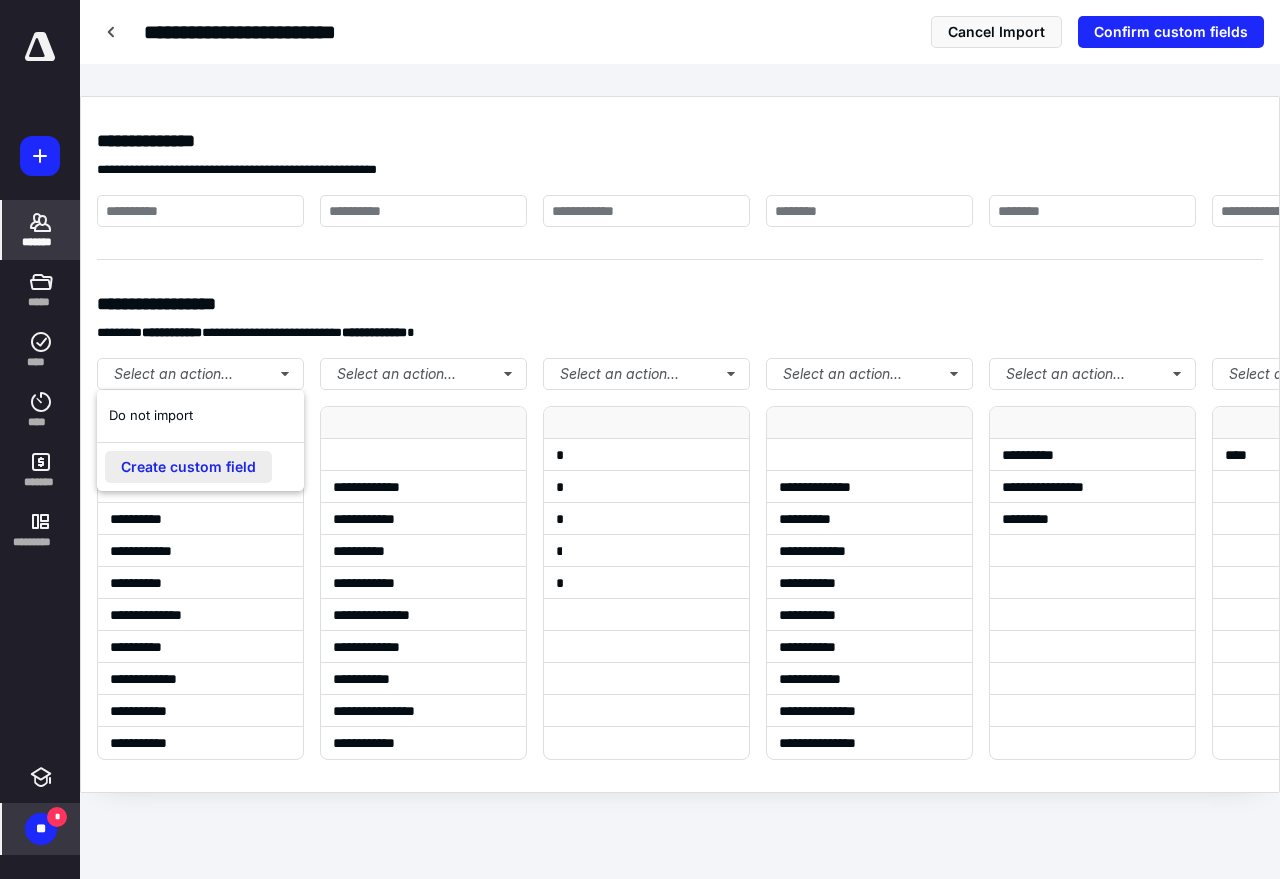 click on "Create custom field" at bounding box center (188, 467) 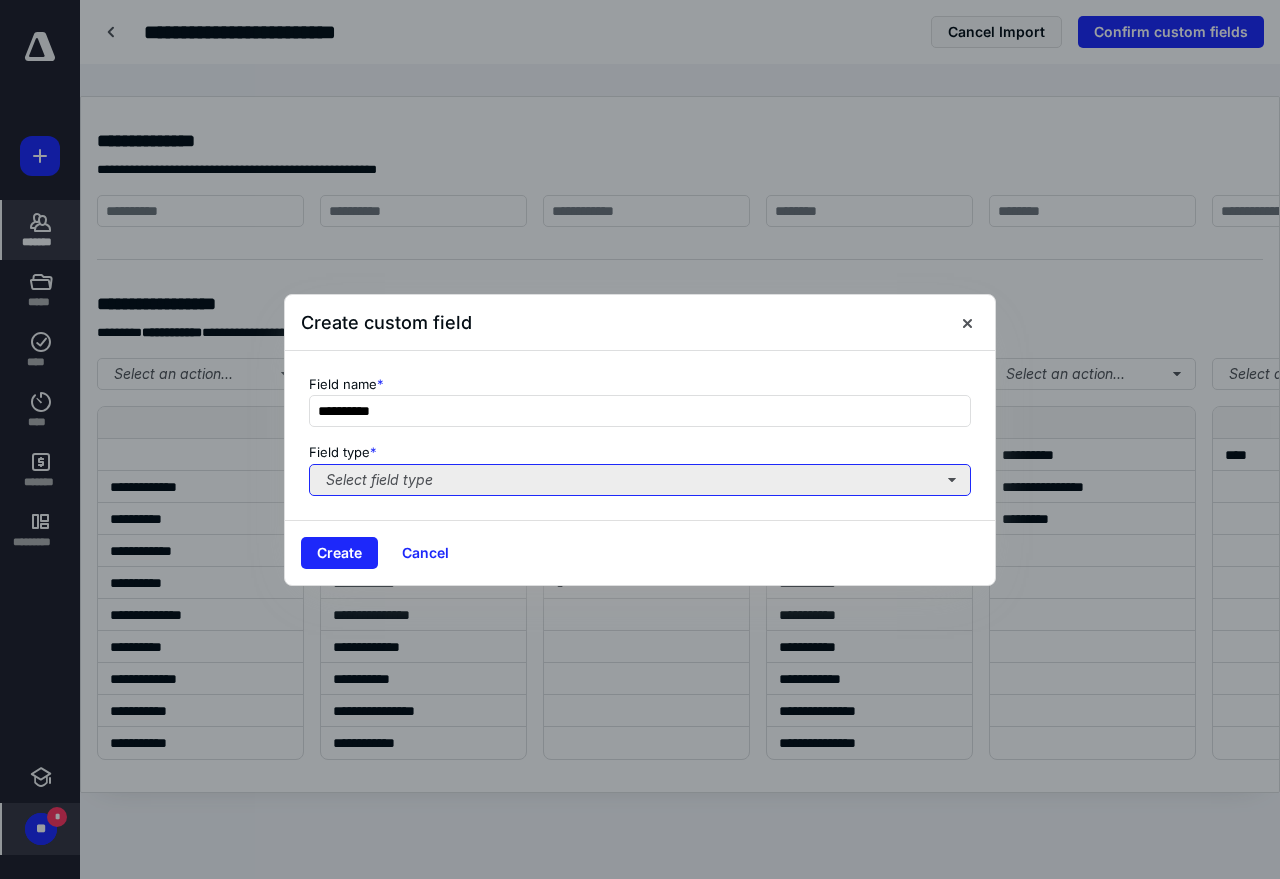 click on "Select field type" at bounding box center (640, 480) 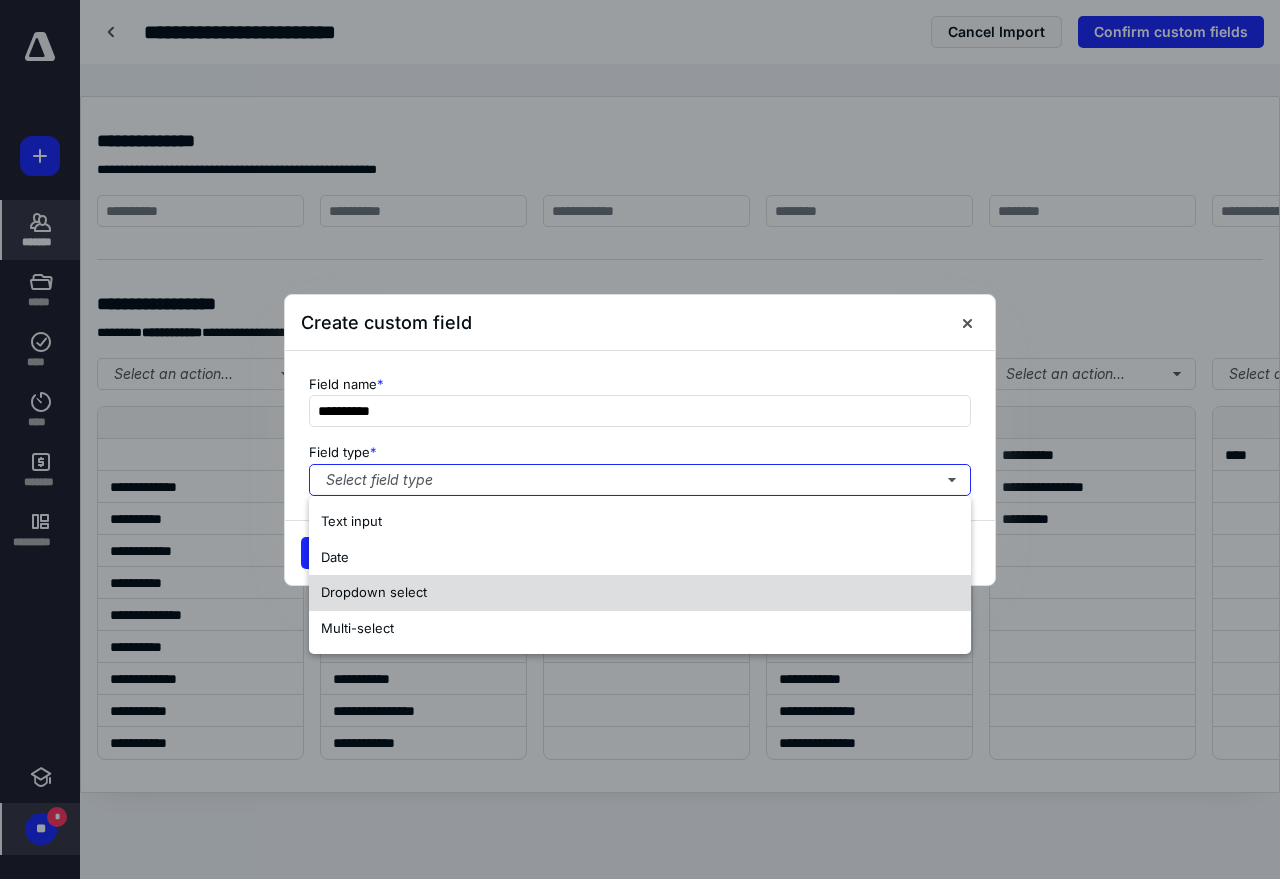 click on "Dropdown select" at bounding box center (374, 593) 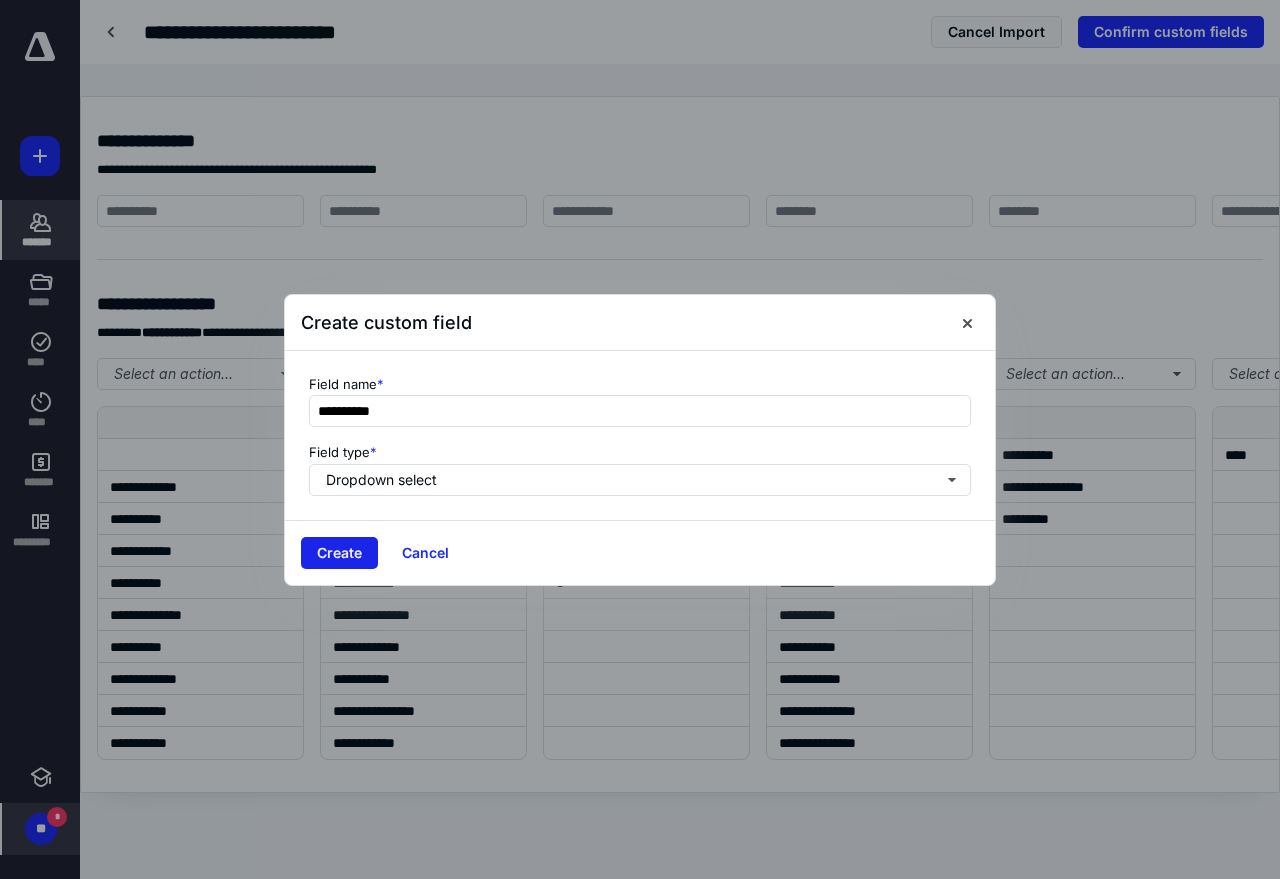 click on "Create" at bounding box center (339, 553) 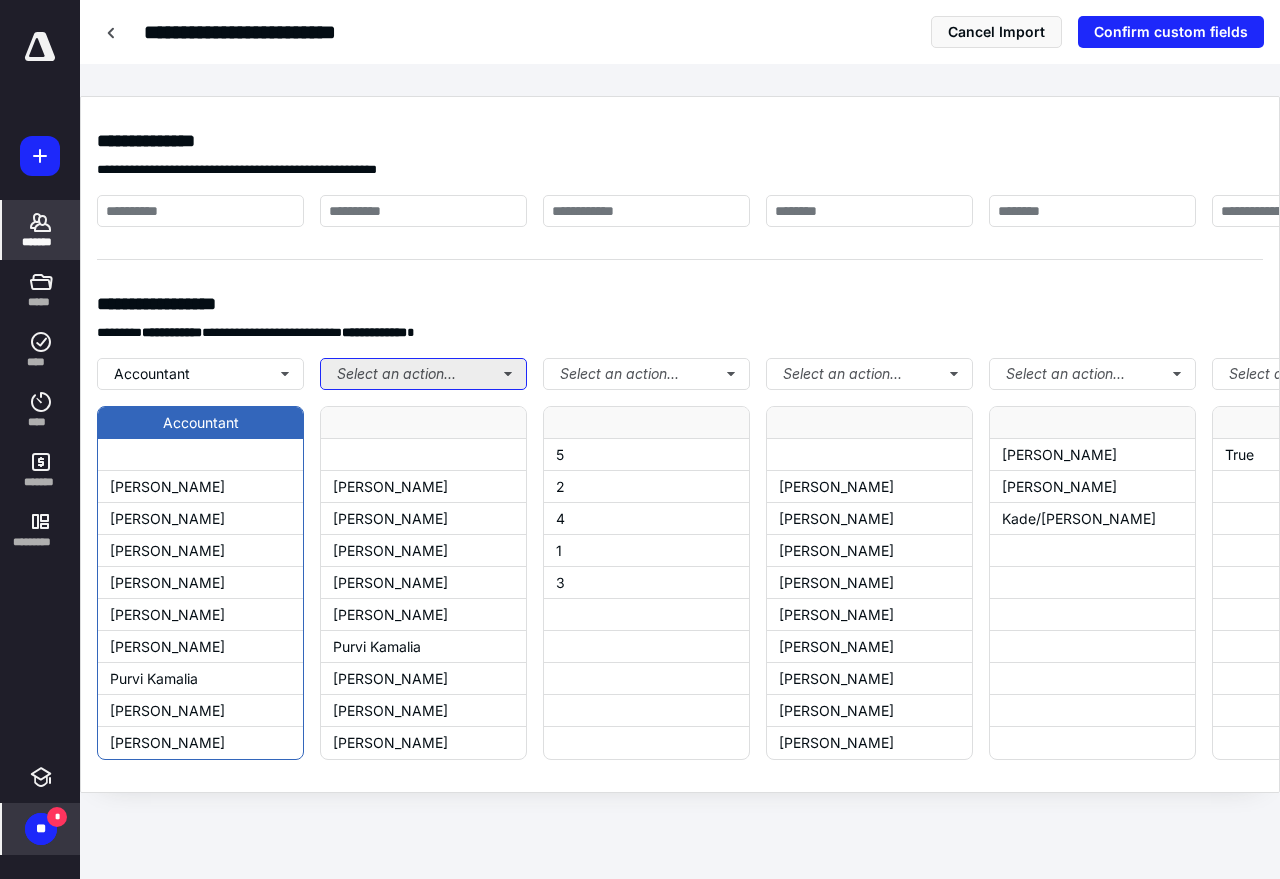 click on "Select an action..." at bounding box center [423, 374] 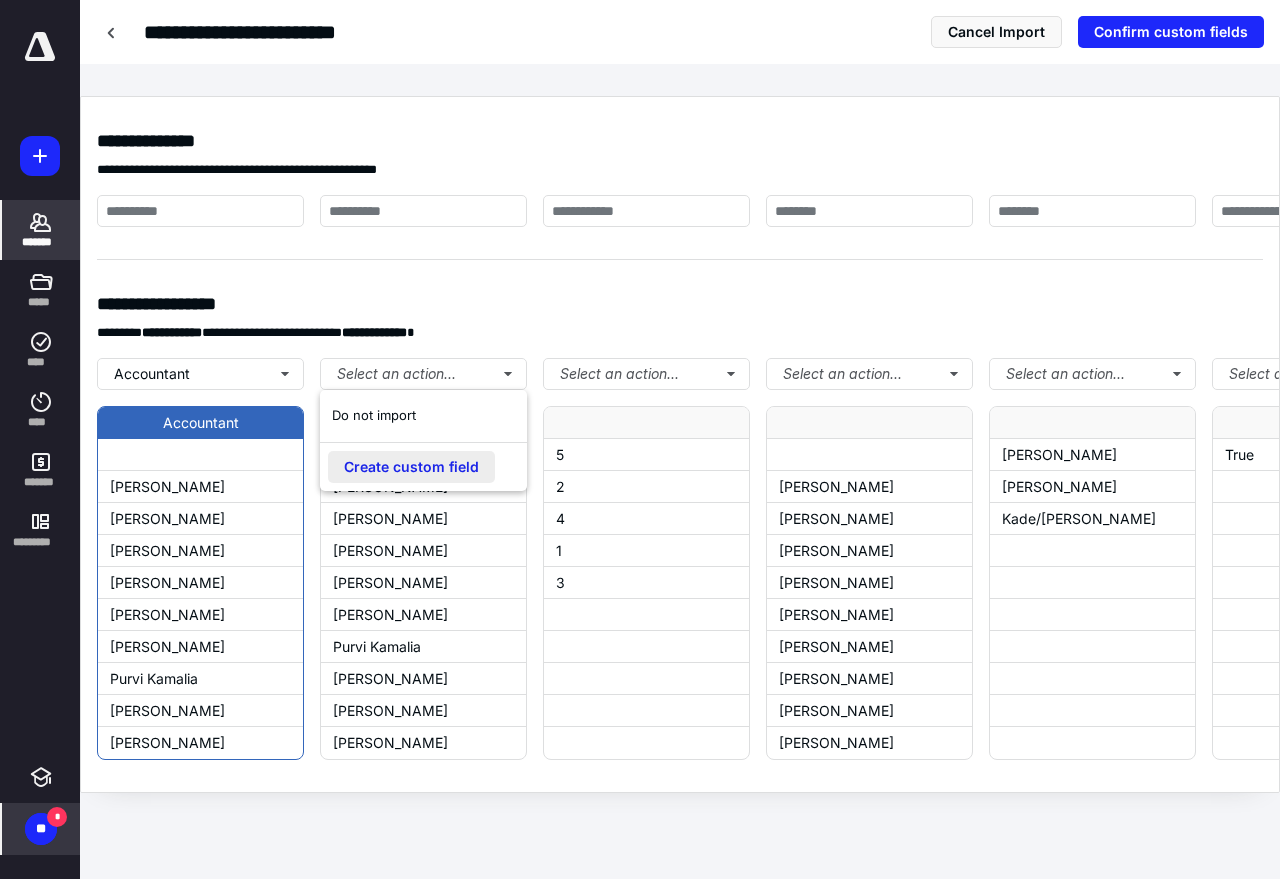 click on "Create custom field" at bounding box center (411, 467) 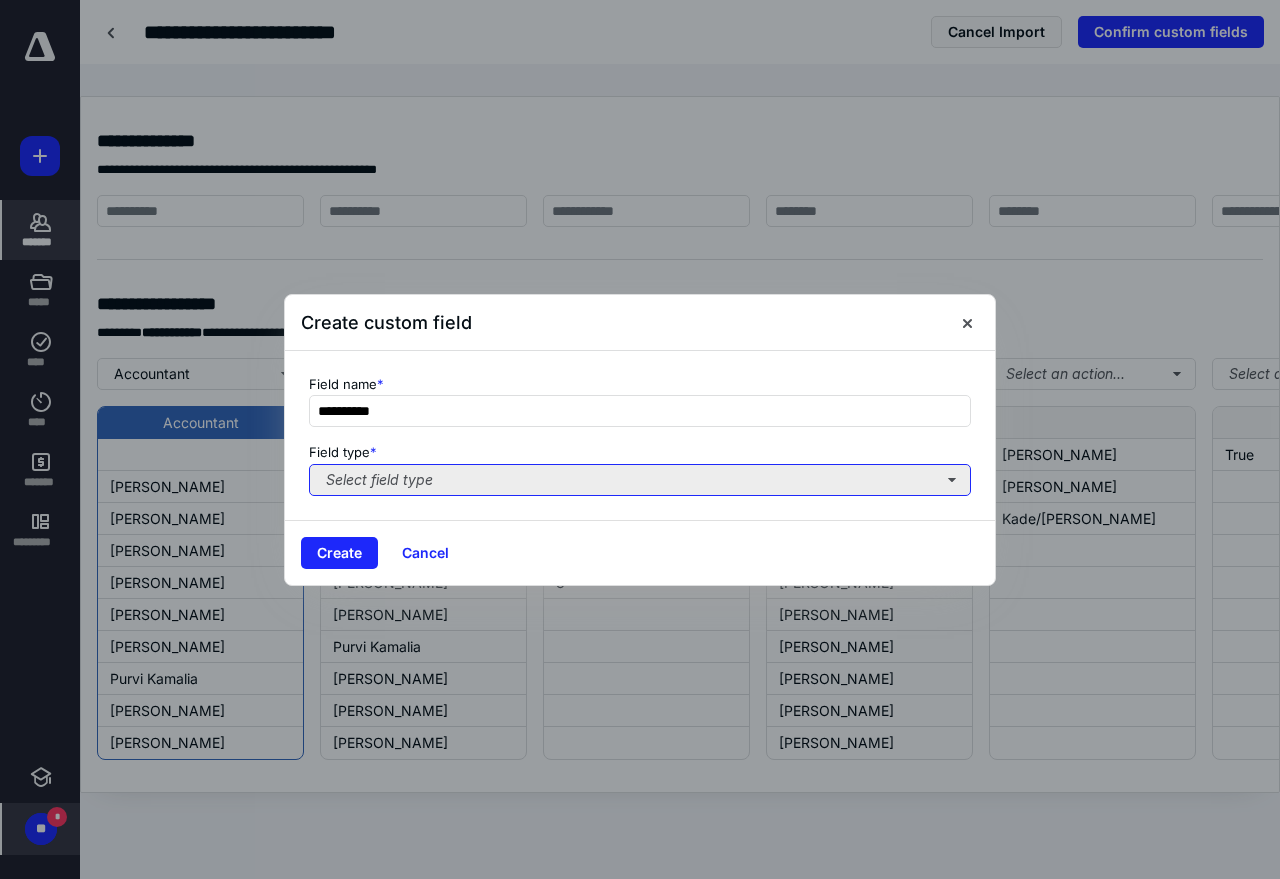 click on "Select field type" at bounding box center [640, 480] 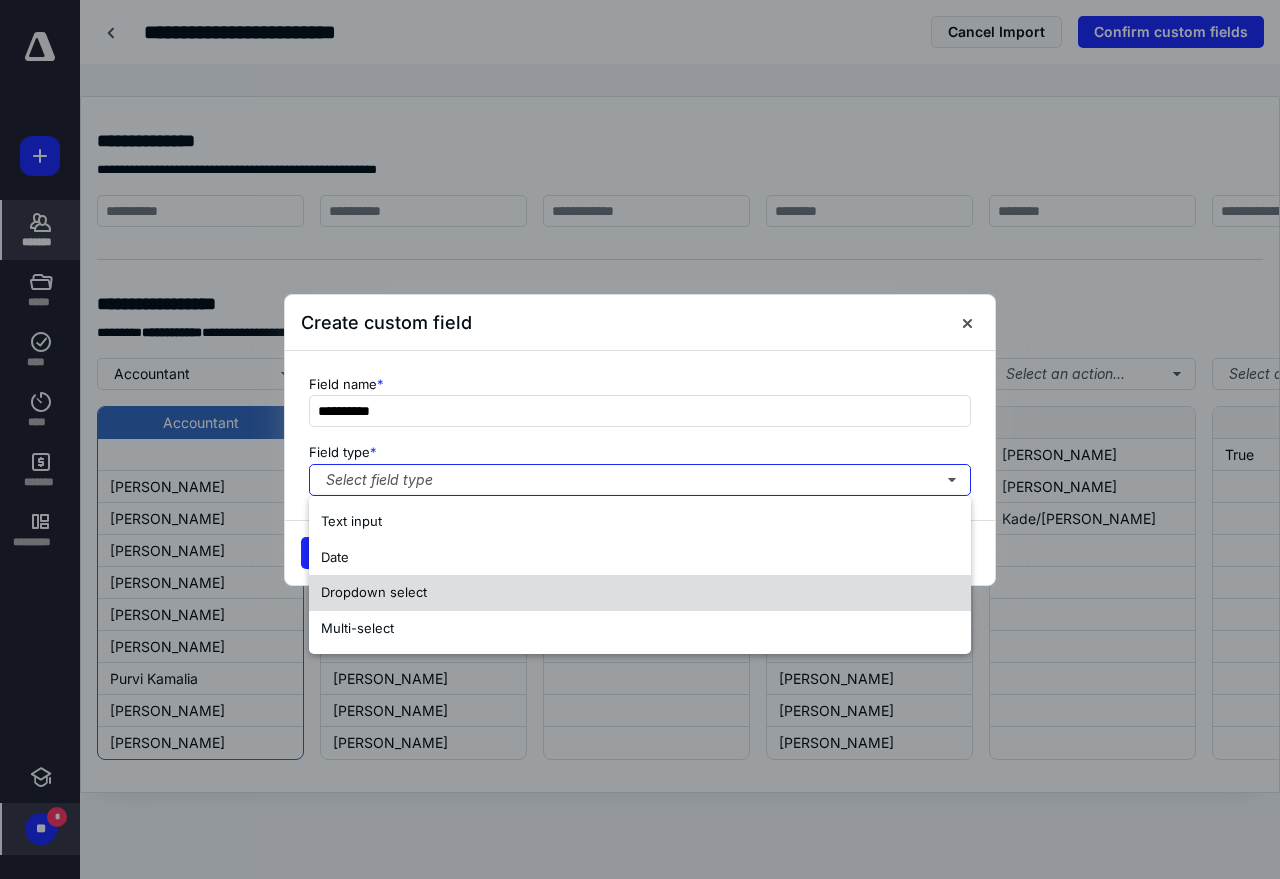 click on "Dropdown select" at bounding box center [640, 593] 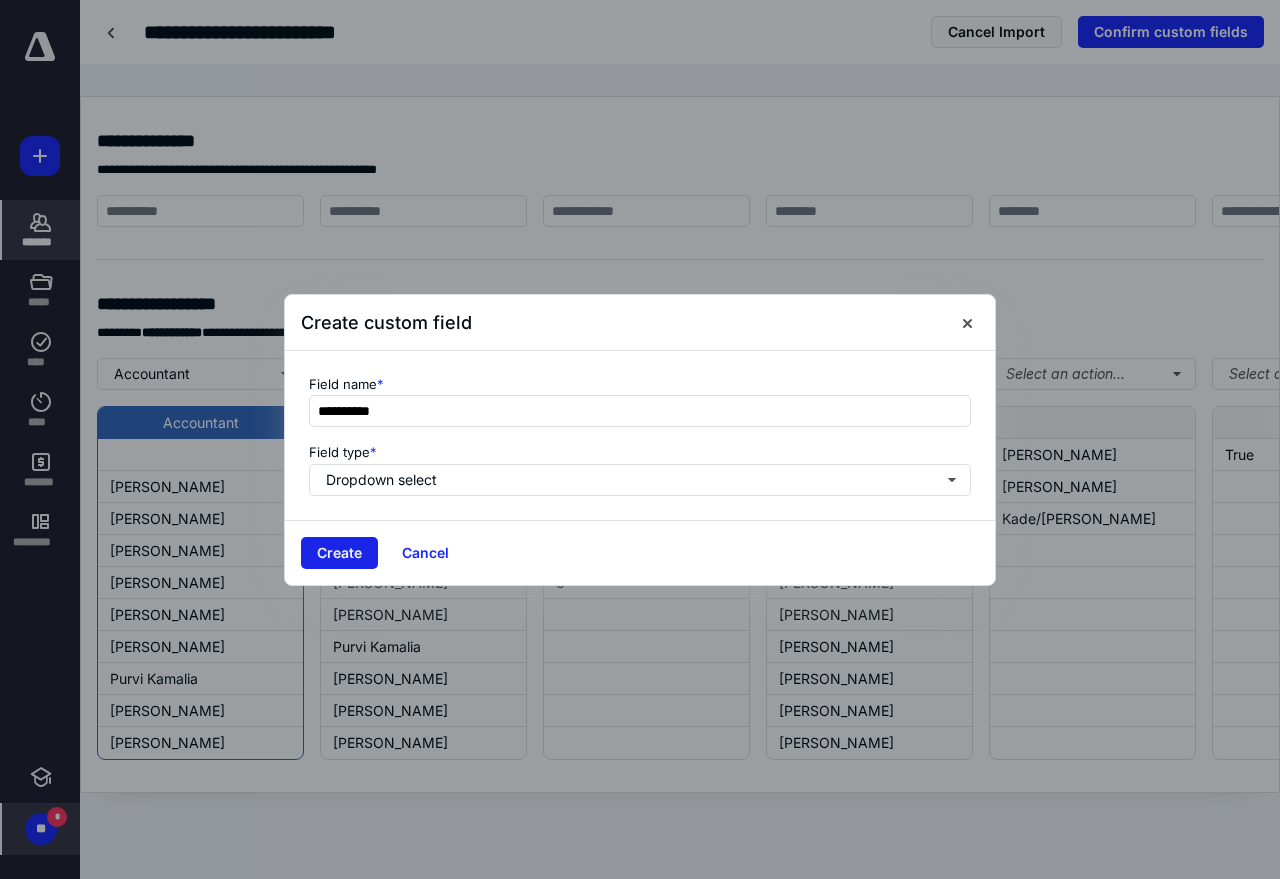 click on "Create" at bounding box center (339, 553) 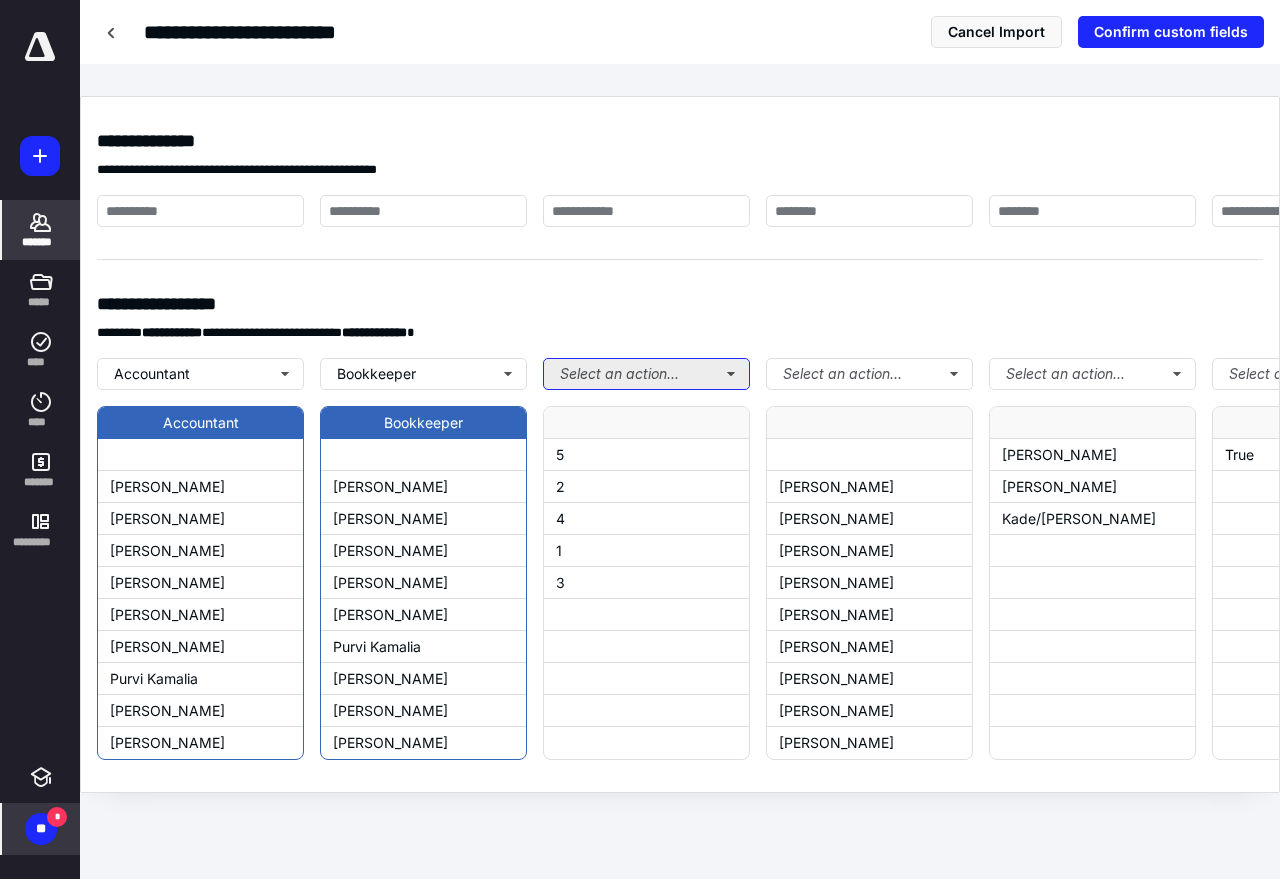 click on "Select an action..." at bounding box center [646, 374] 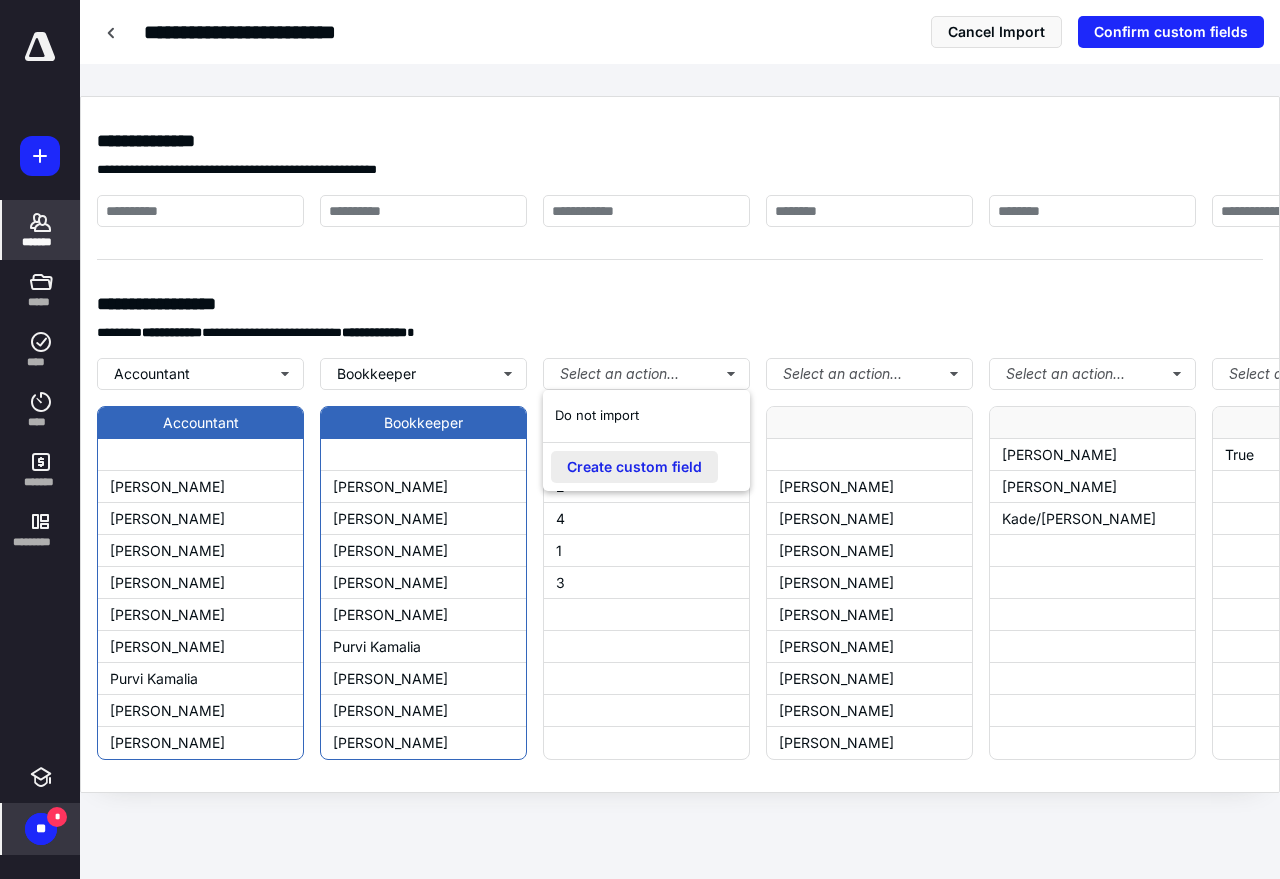 click on "Create custom field" at bounding box center (634, 467) 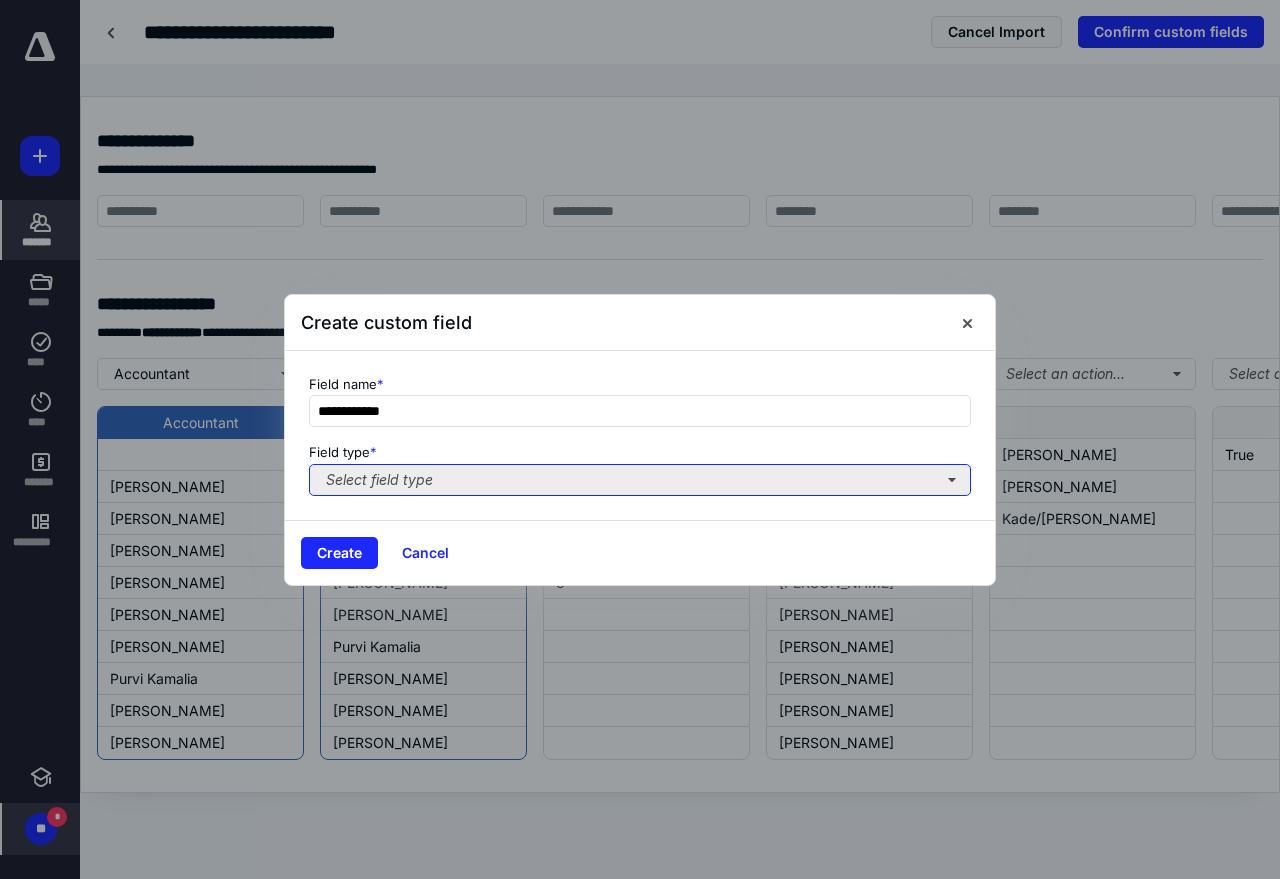 click on "Select field type" at bounding box center [640, 480] 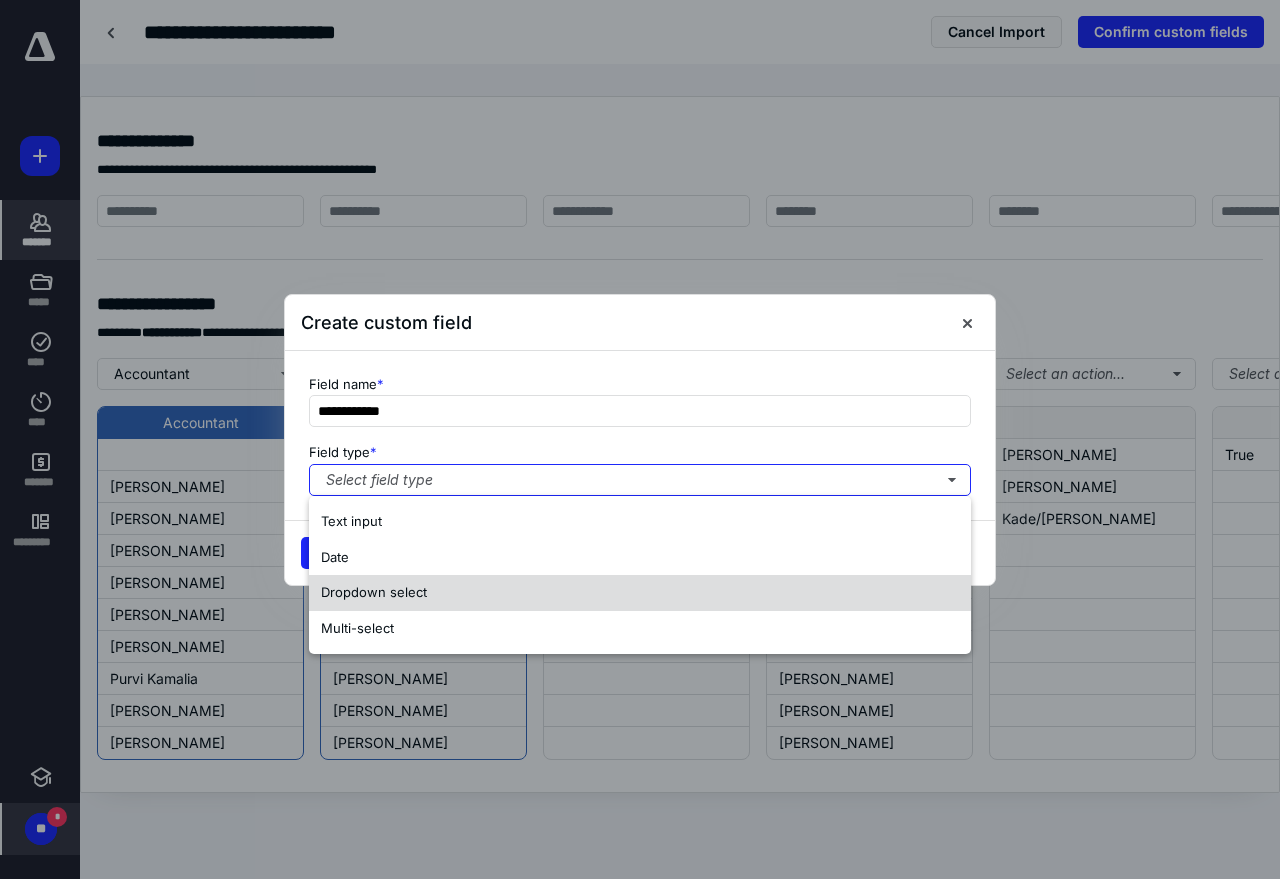 click on "Dropdown select" at bounding box center (374, 592) 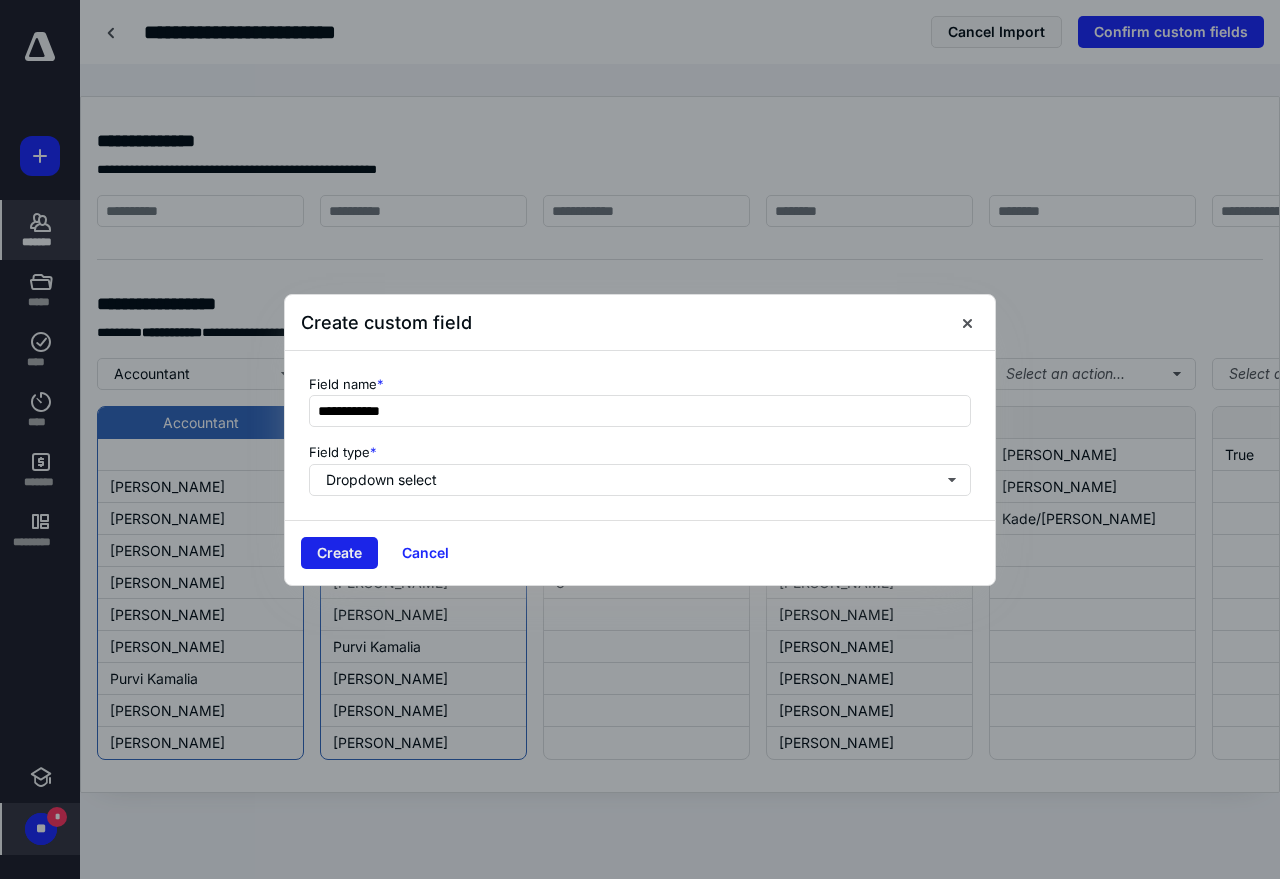 click on "Create" at bounding box center [339, 553] 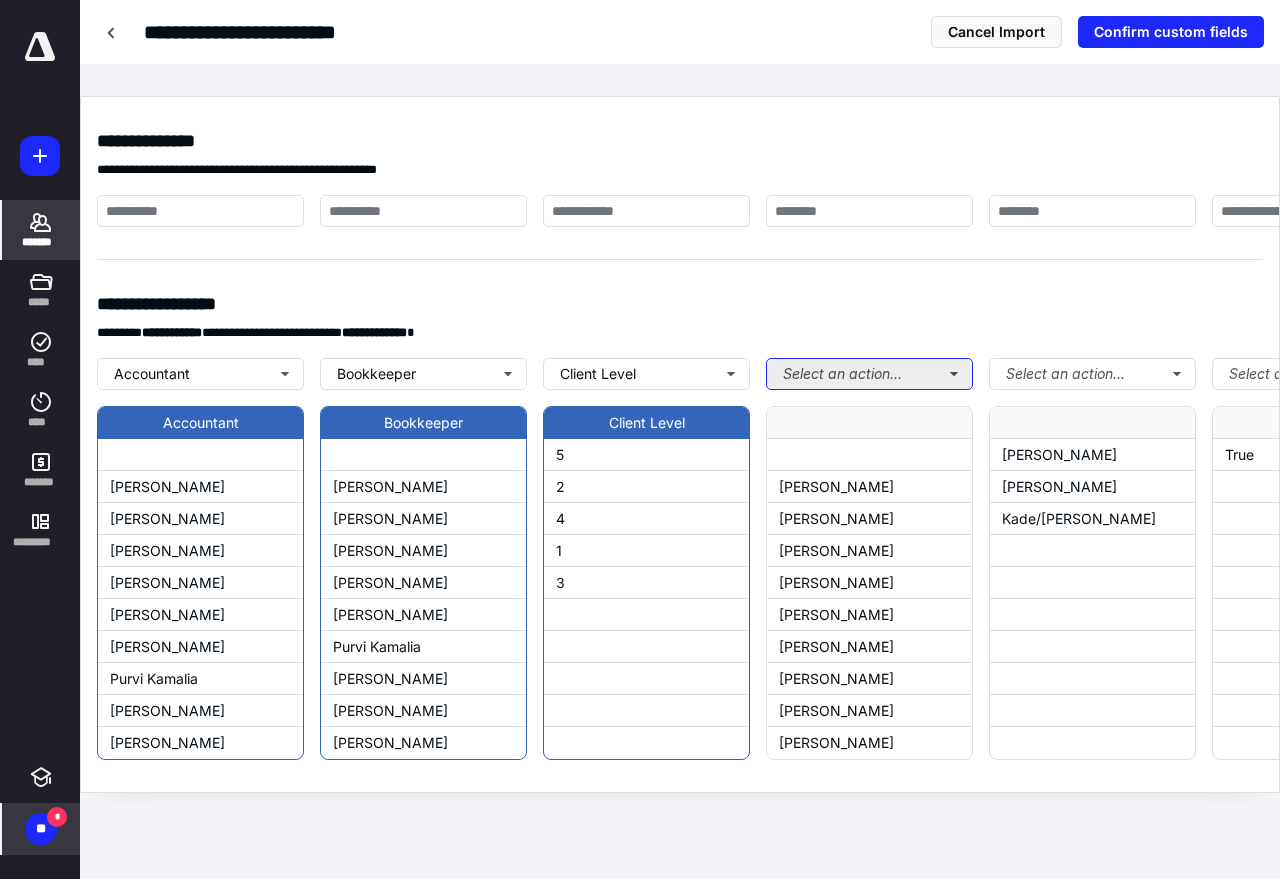 click on "Select an action..." at bounding box center [869, 374] 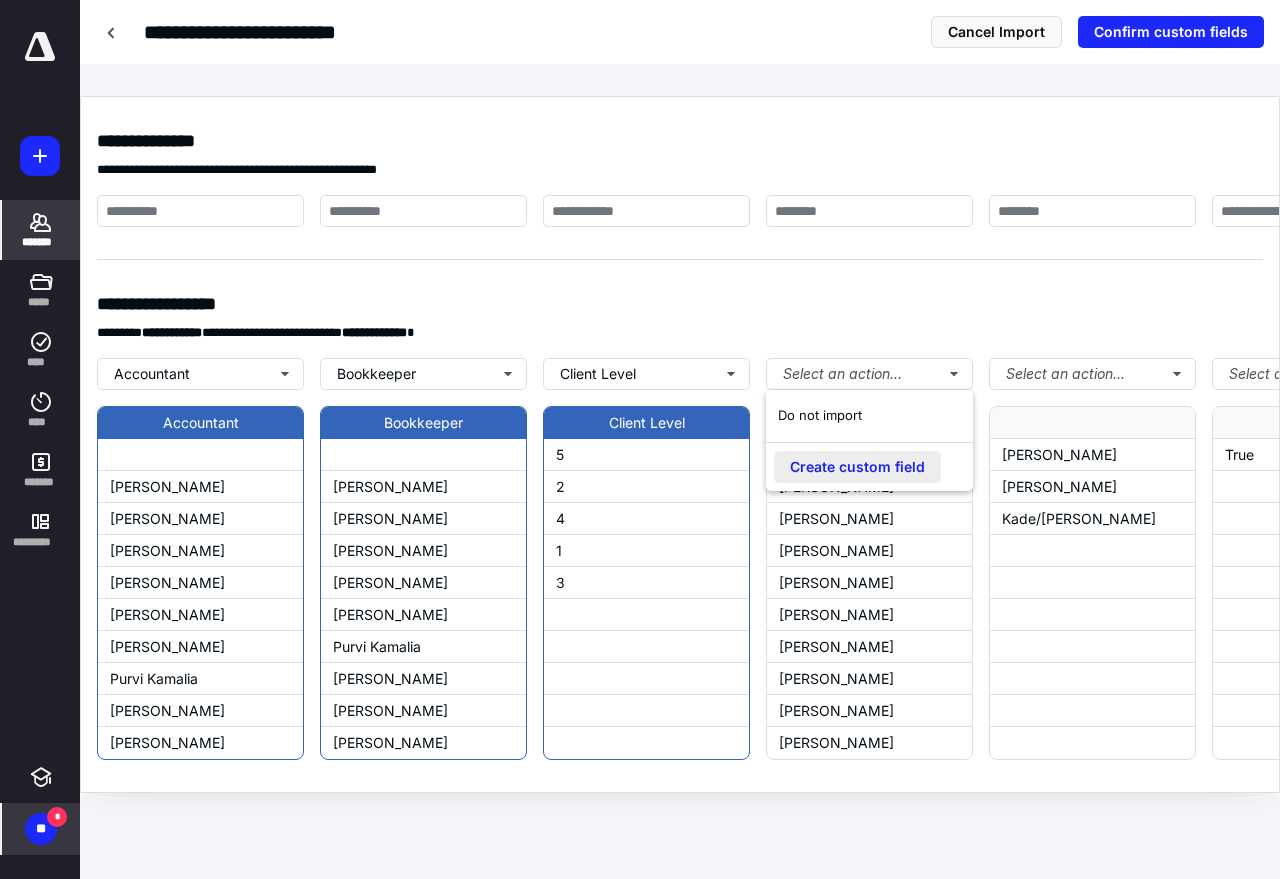 click on "Create custom field" at bounding box center (857, 467) 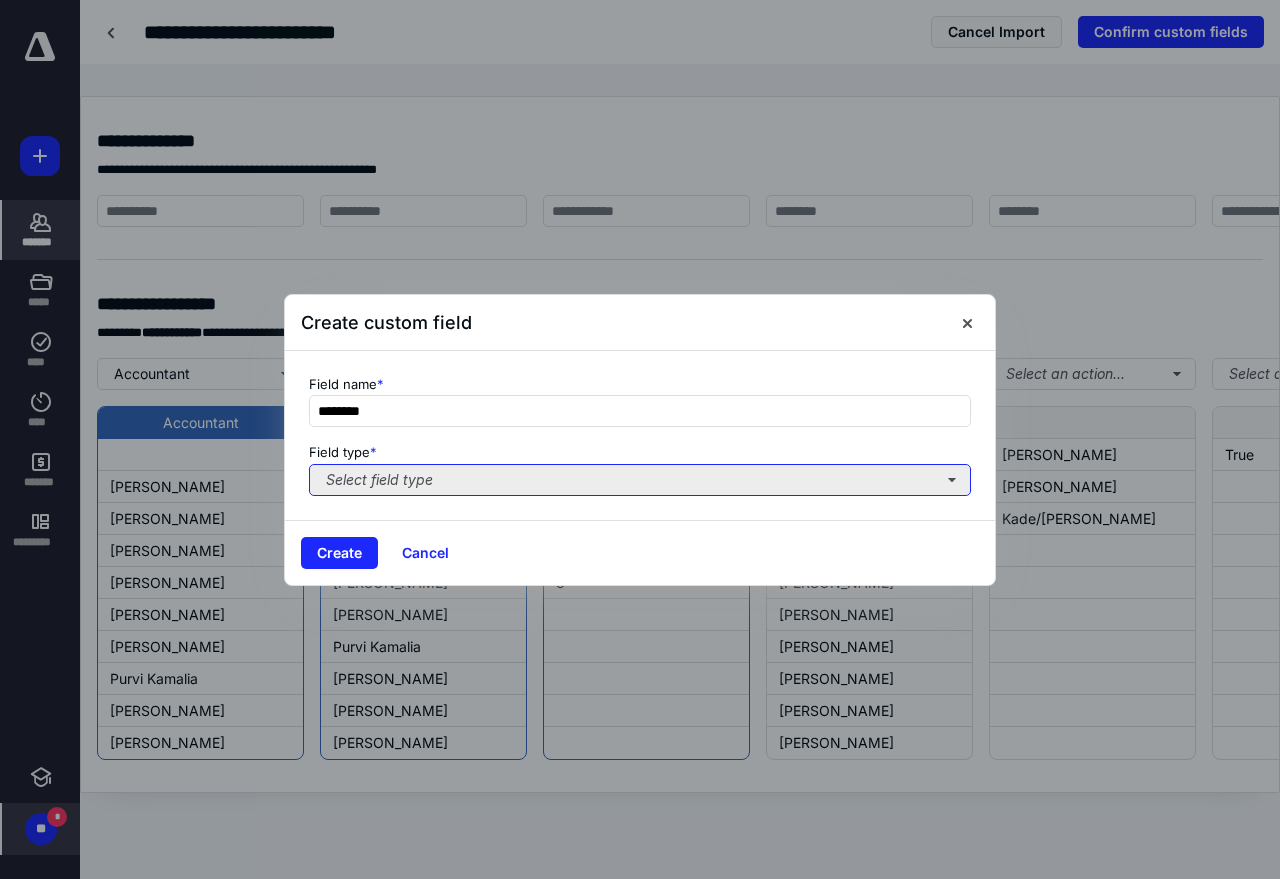 click on "Select field type" at bounding box center (640, 480) 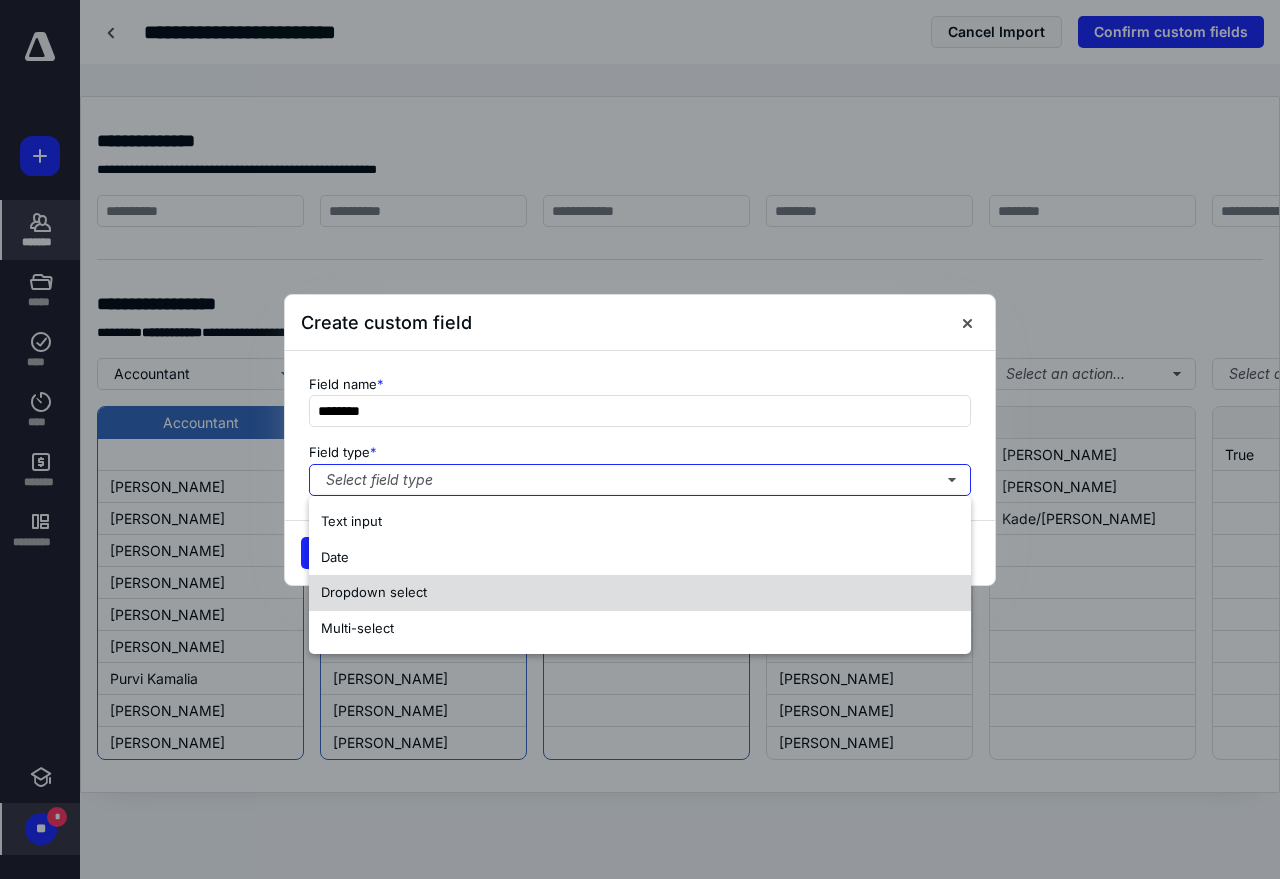 click on "Dropdown select" at bounding box center (640, 593) 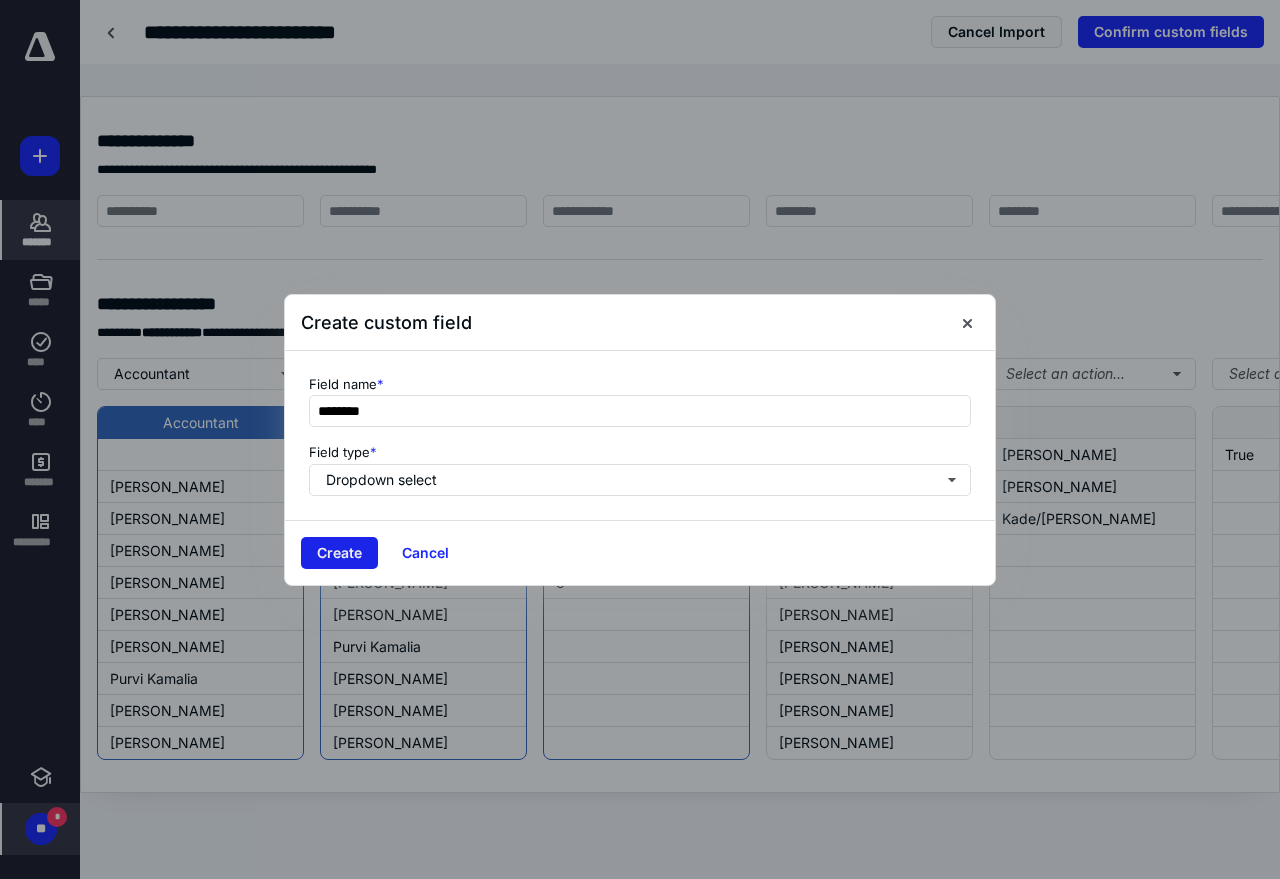 drag, startPoint x: 345, startPoint y: 547, endPoint x: 348, endPoint y: 566, distance: 19.235384 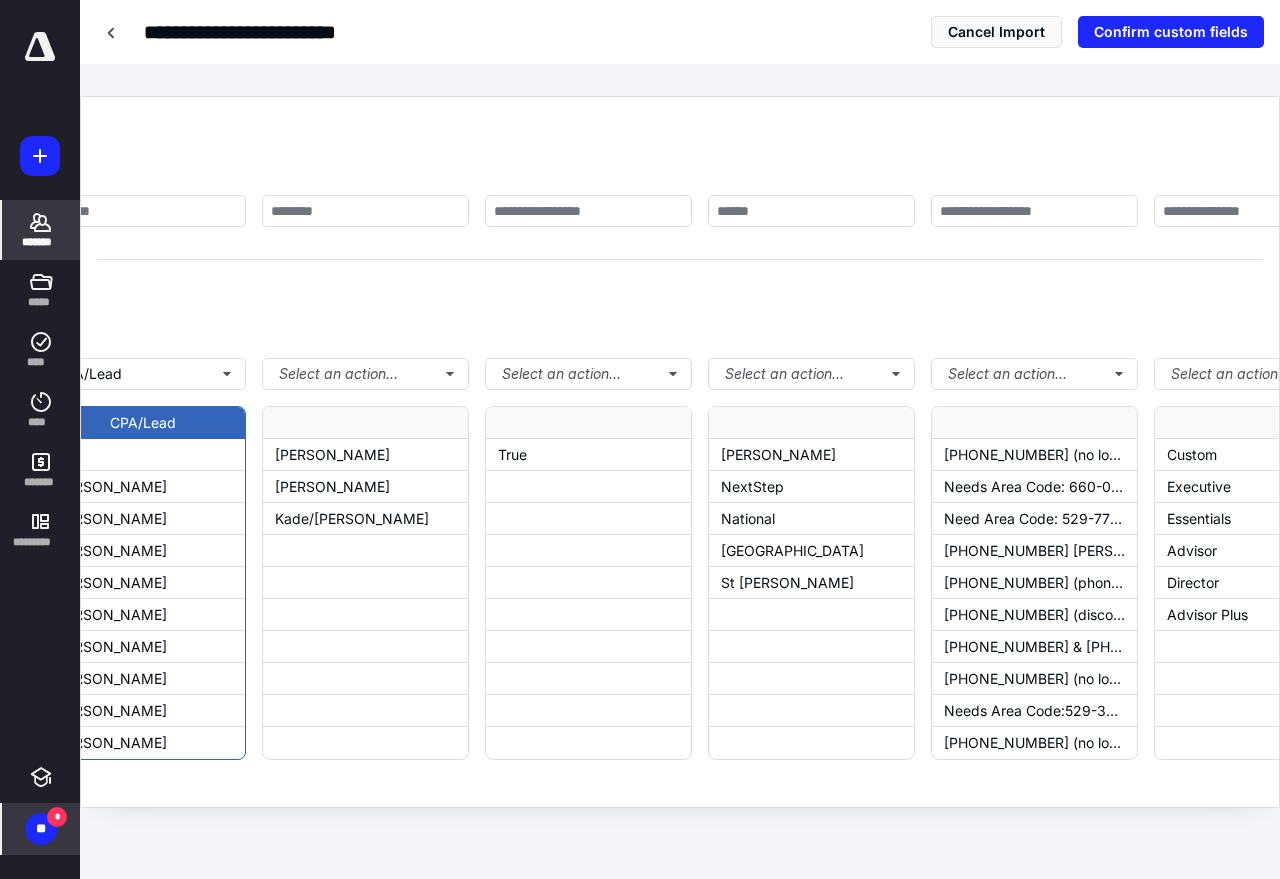 scroll, scrollTop: 0, scrollLeft: 742, axis: horizontal 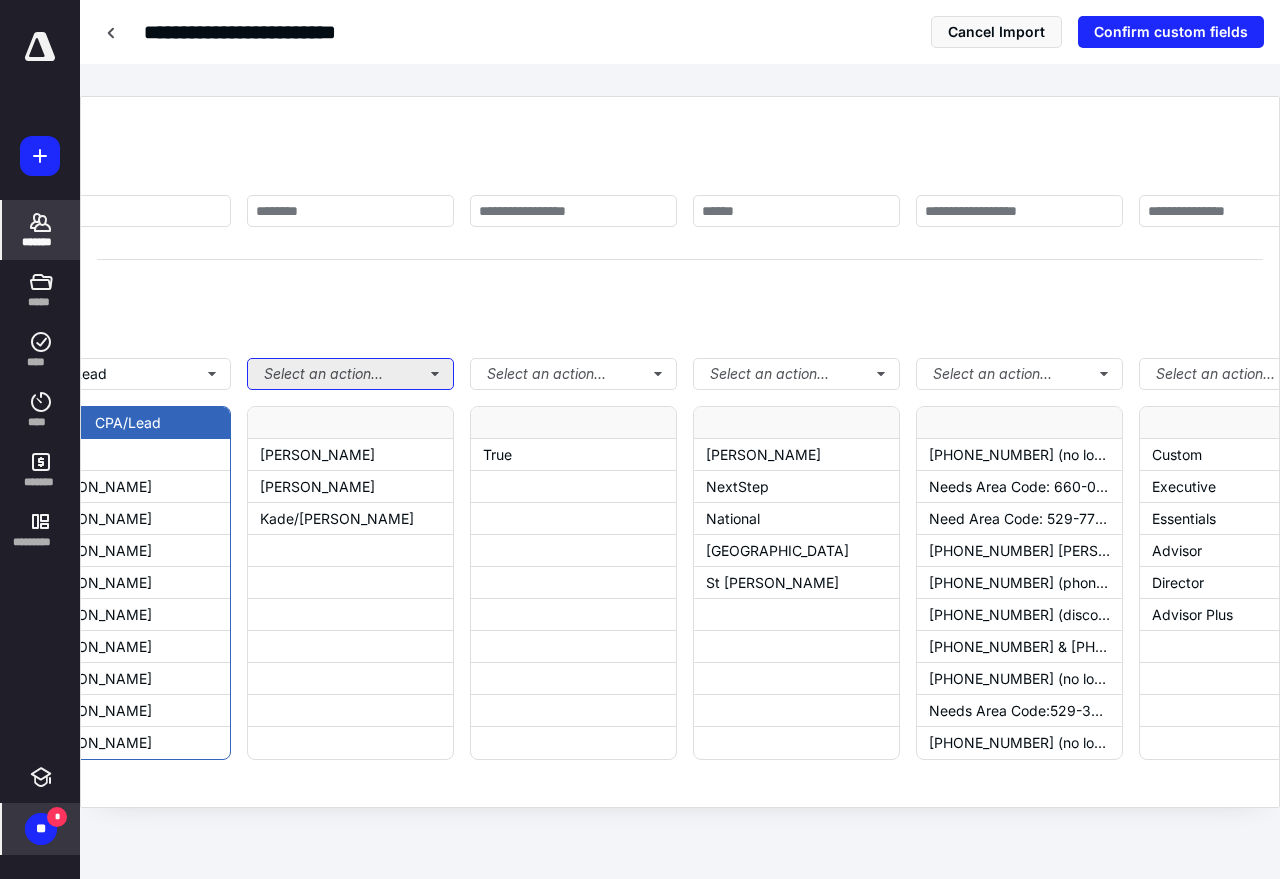 click on "Select an action..." at bounding box center [350, 374] 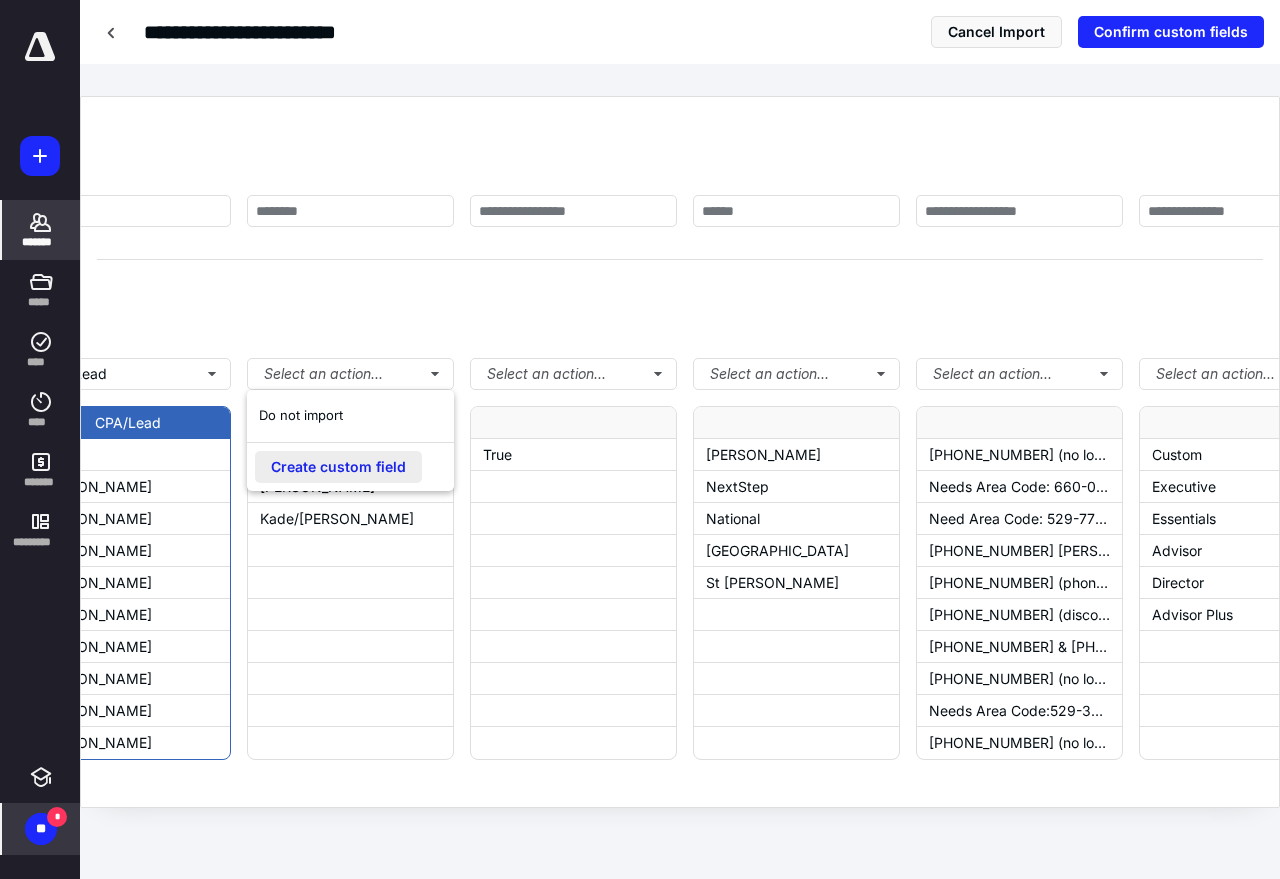 click on "Create custom field" at bounding box center [338, 467] 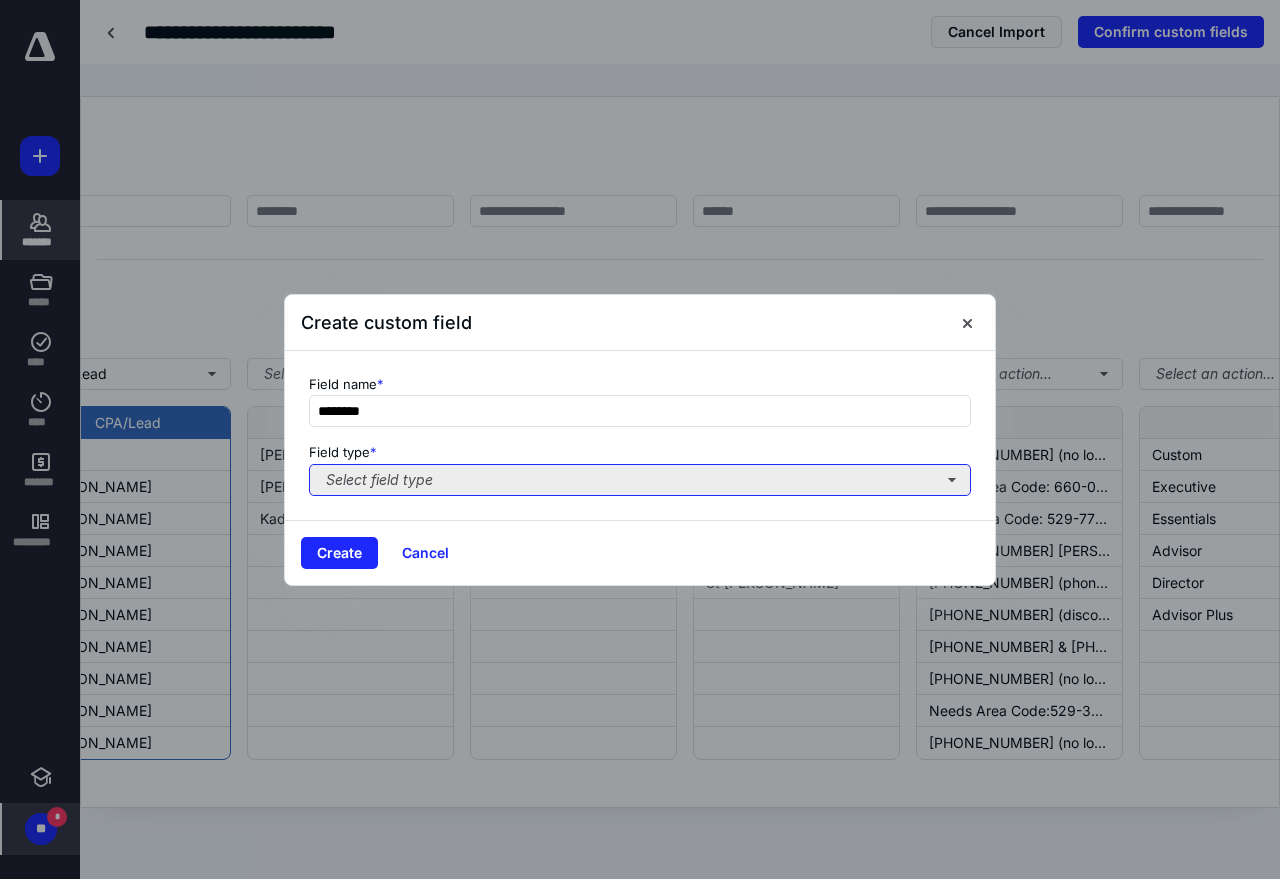 click on "Select field type" at bounding box center (640, 480) 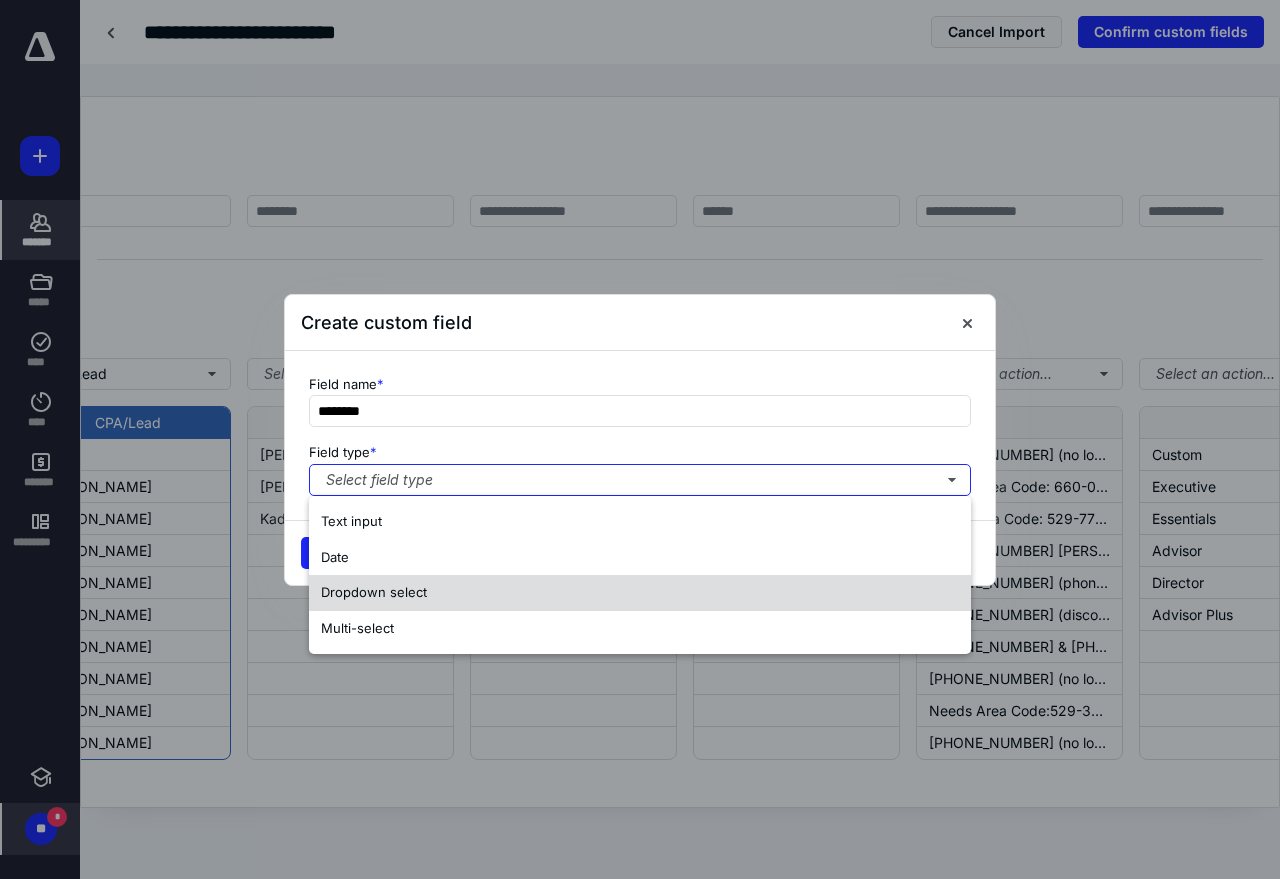click on "Dropdown select" at bounding box center [374, 592] 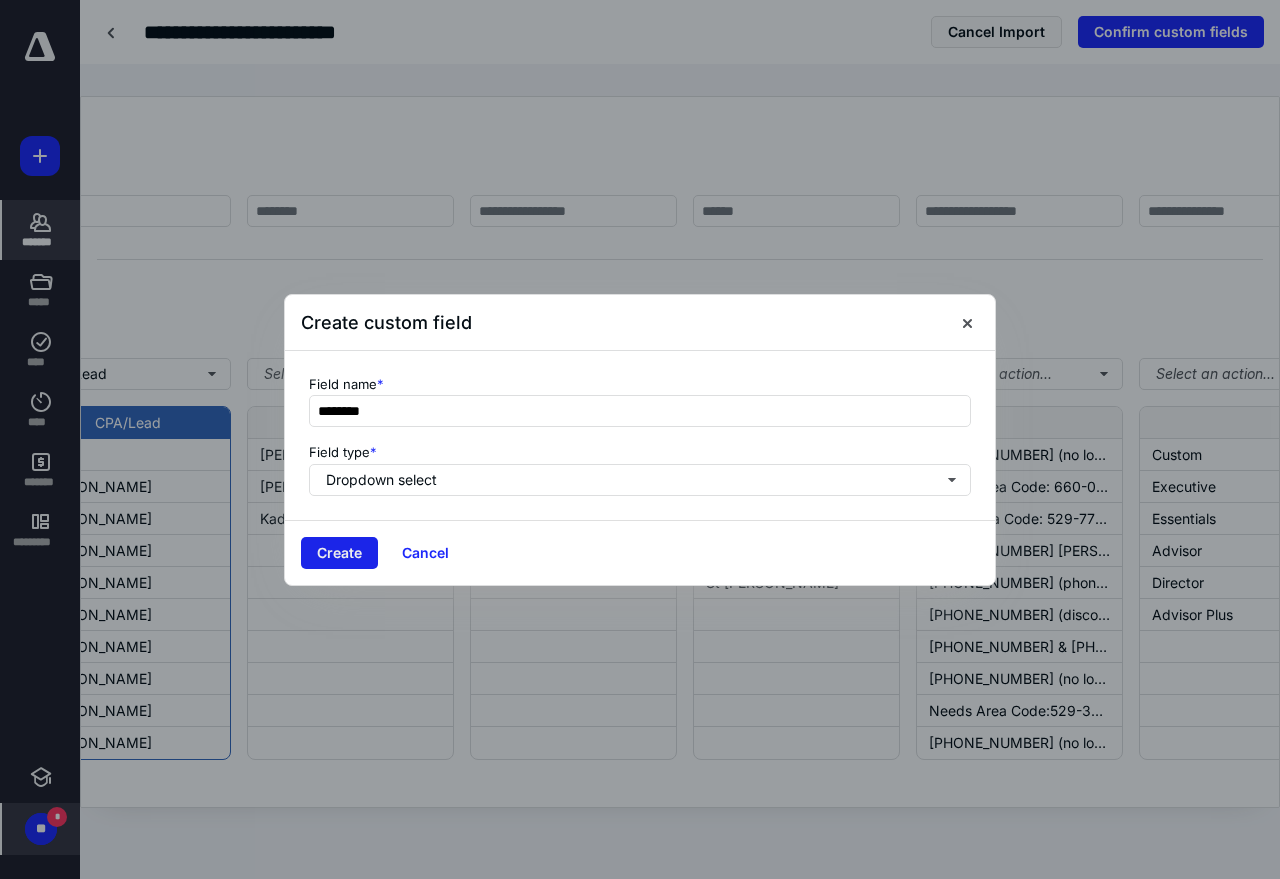 click on "Create" at bounding box center [339, 553] 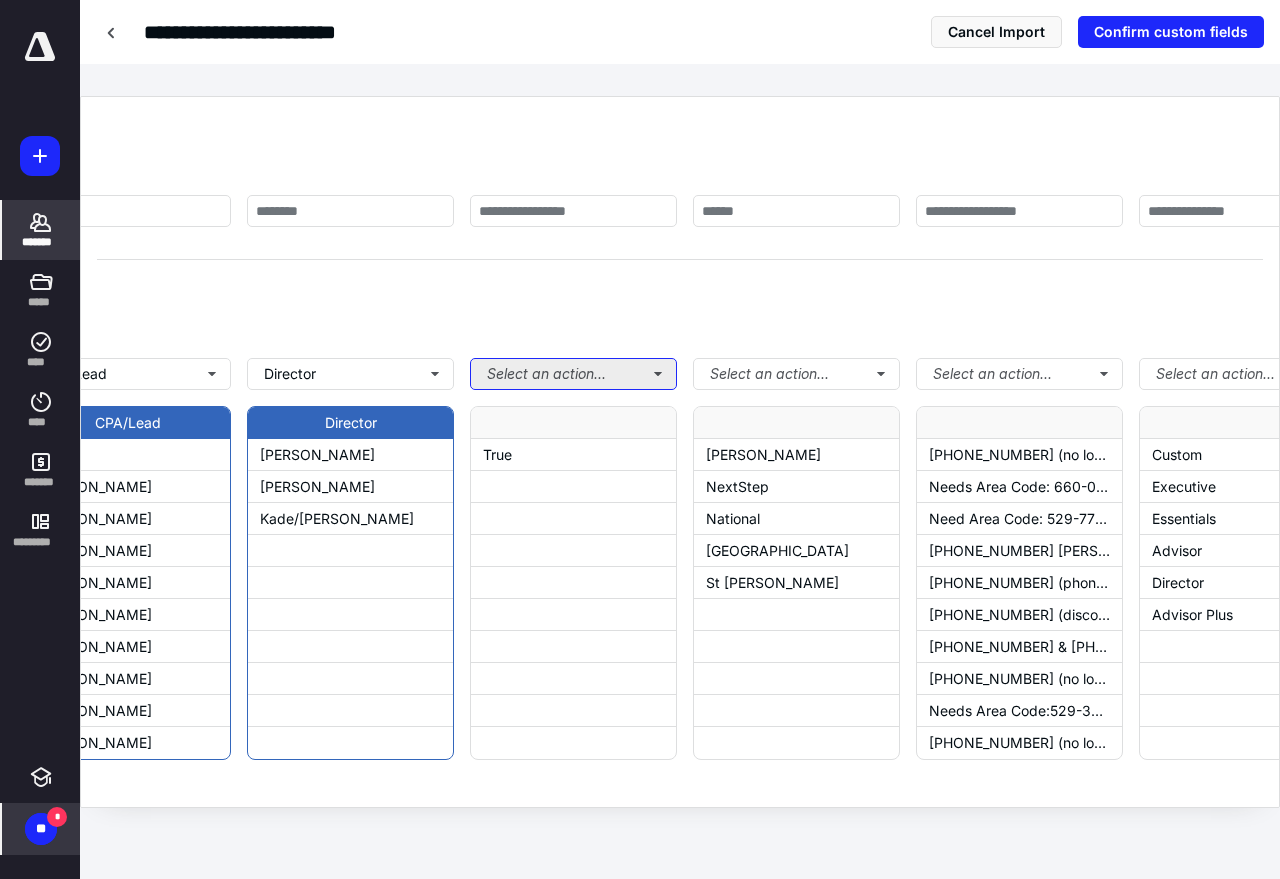 click on "Select an action..." at bounding box center (573, 374) 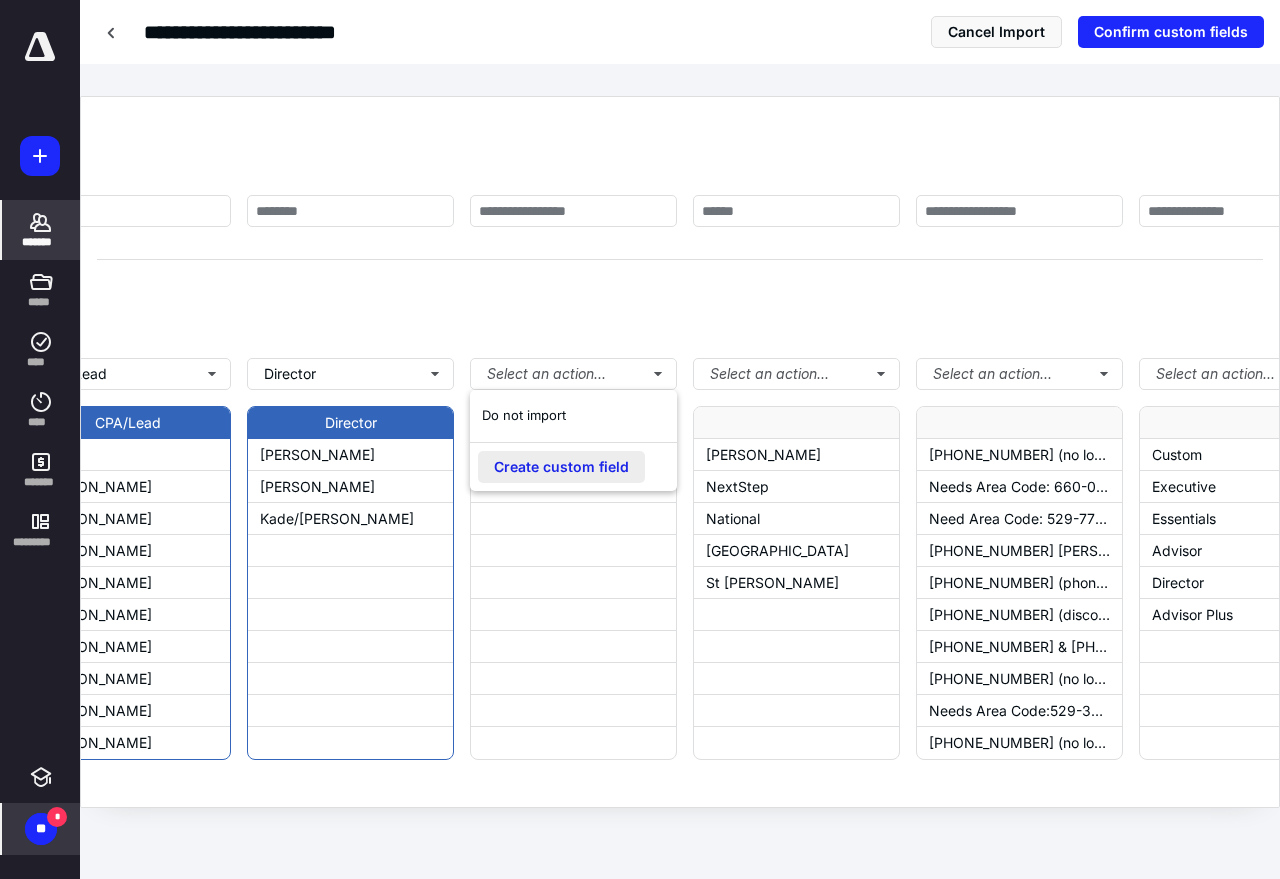 click on "Create custom field" at bounding box center (561, 467) 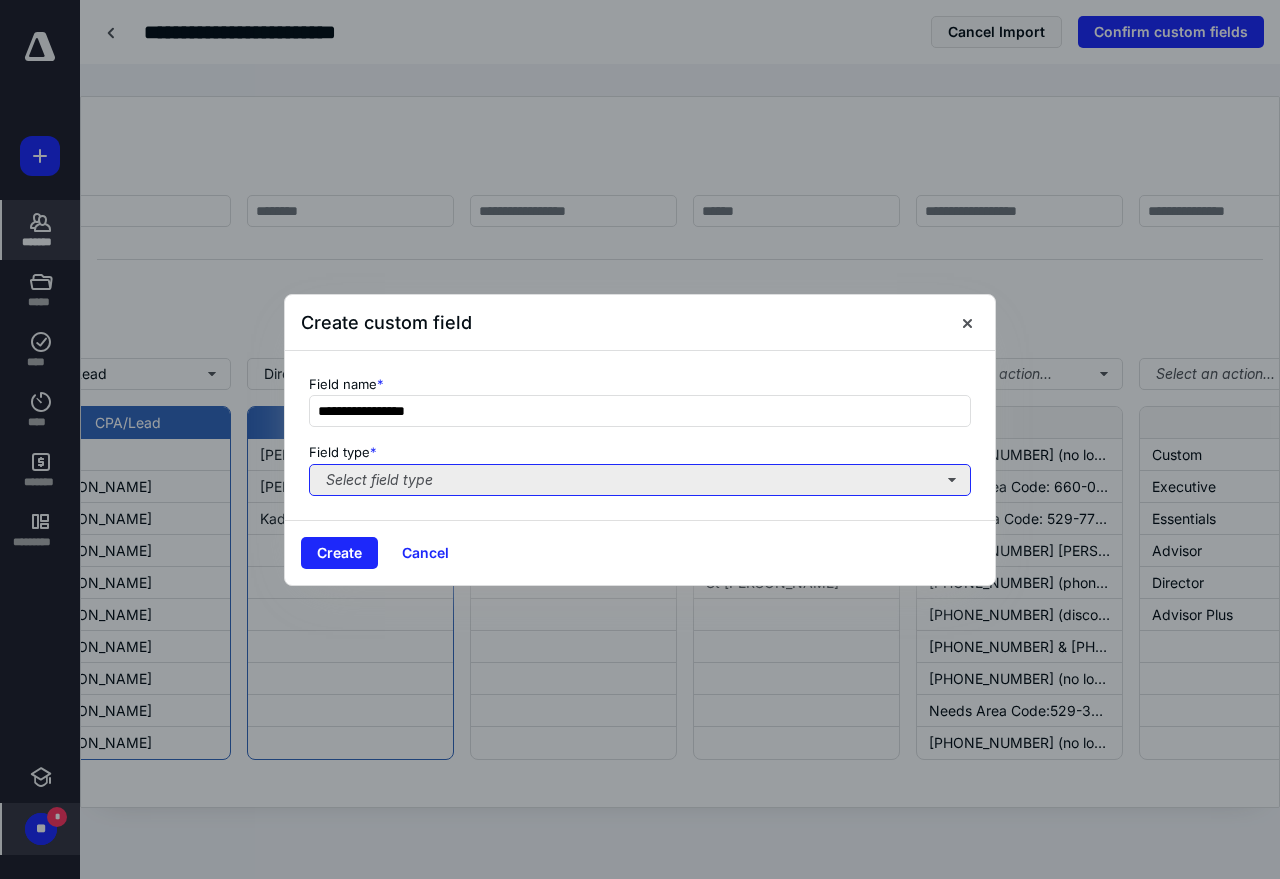 click on "Select field type" at bounding box center [640, 480] 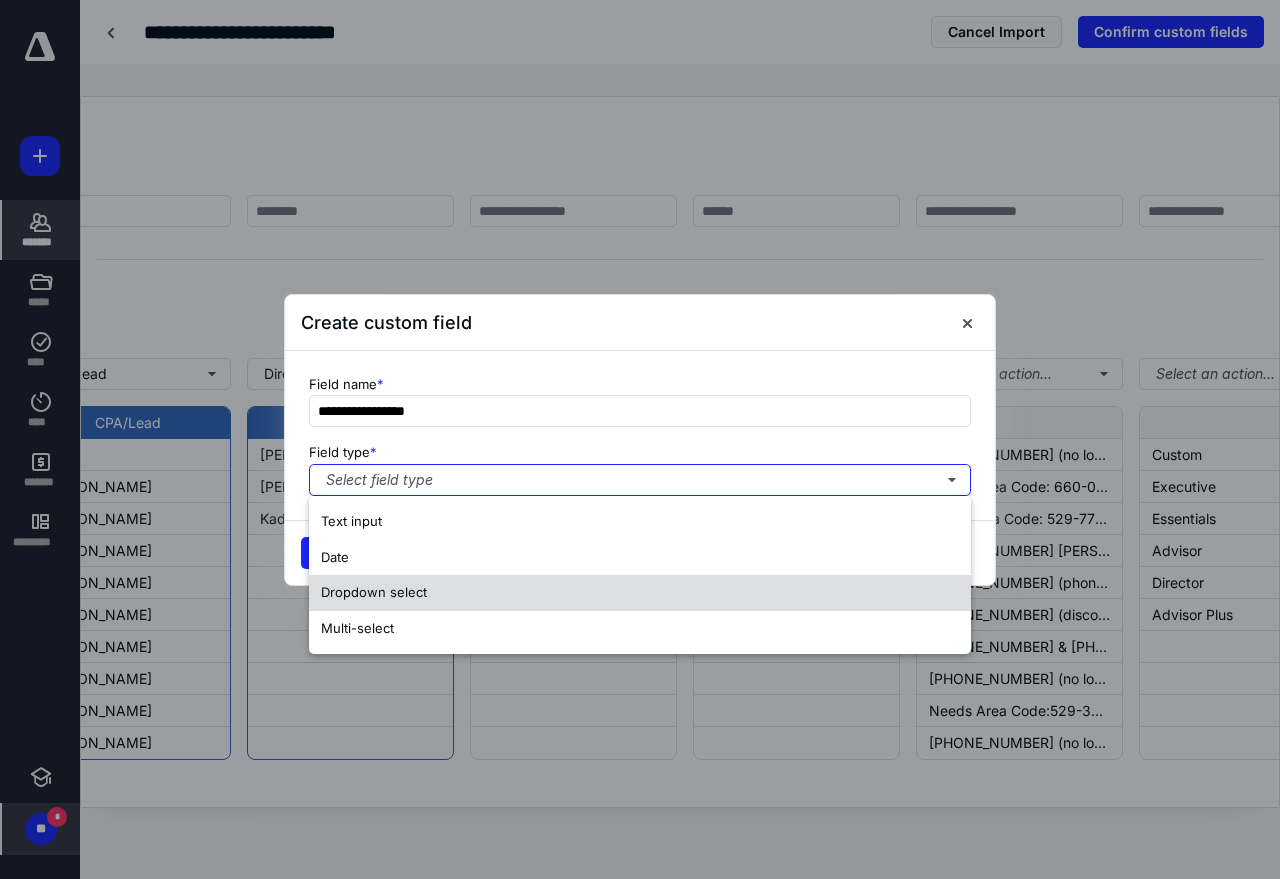 click on "Dropdown select" at bounding box center [374, 592] 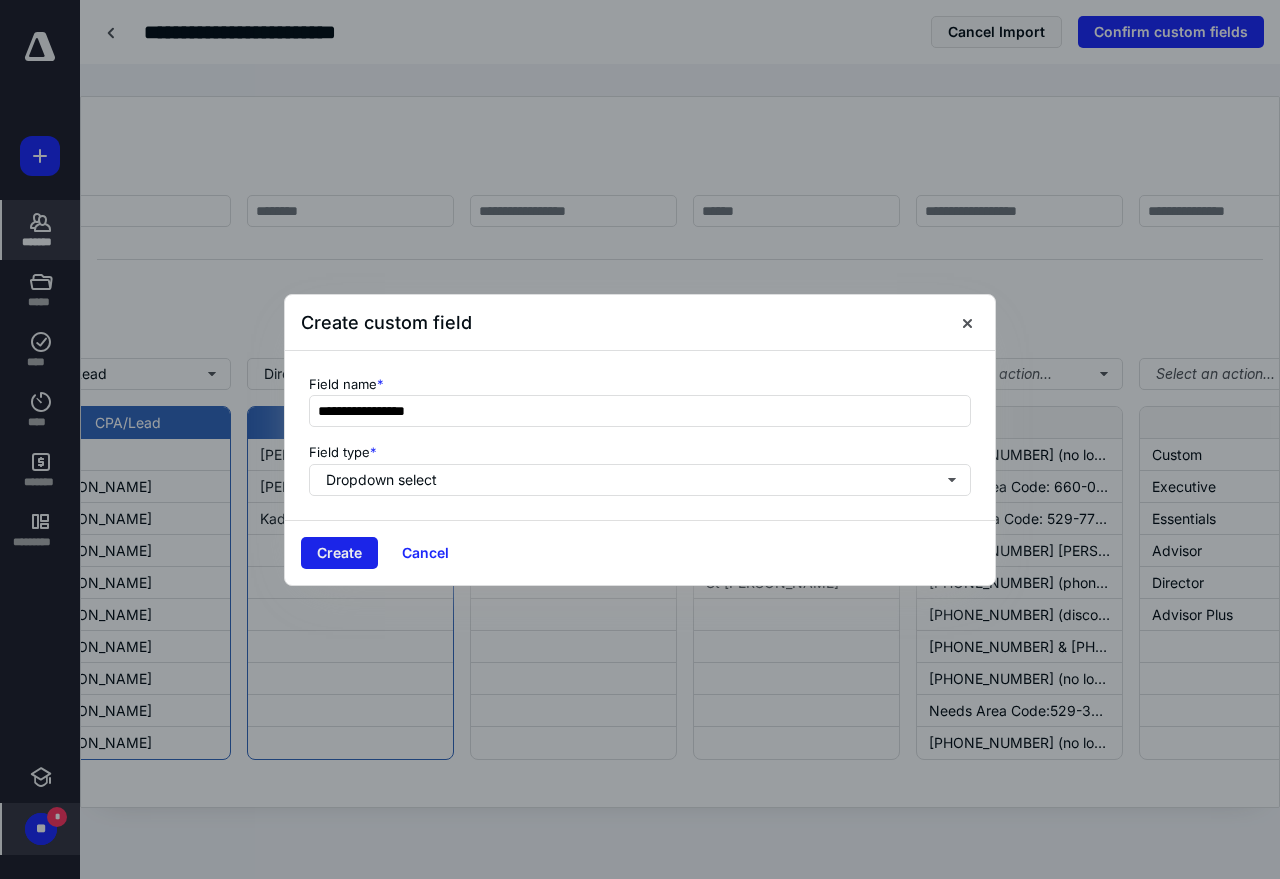 click on "Create" at bounding box center (339, 553) 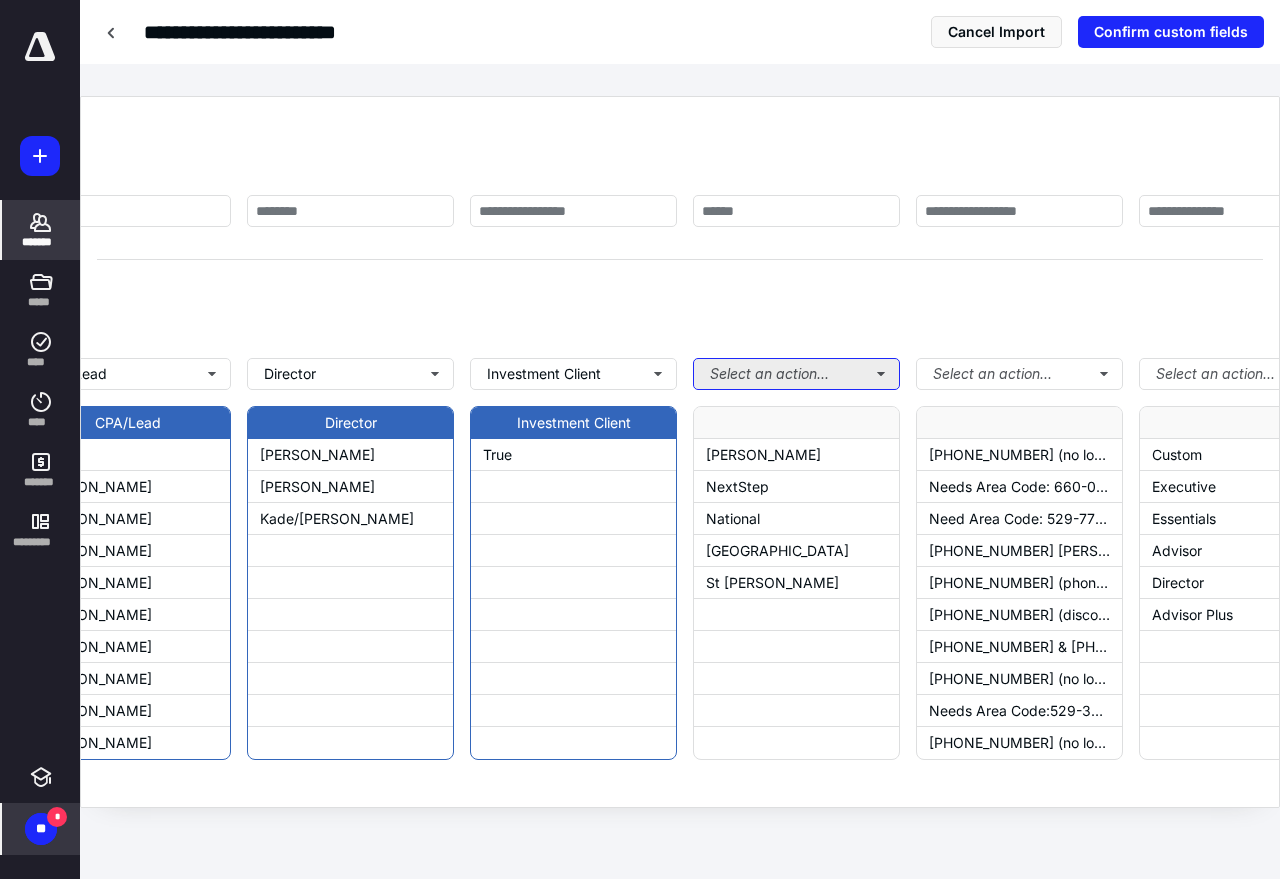 click on "Select an action..." at bounding box center [796, 374] 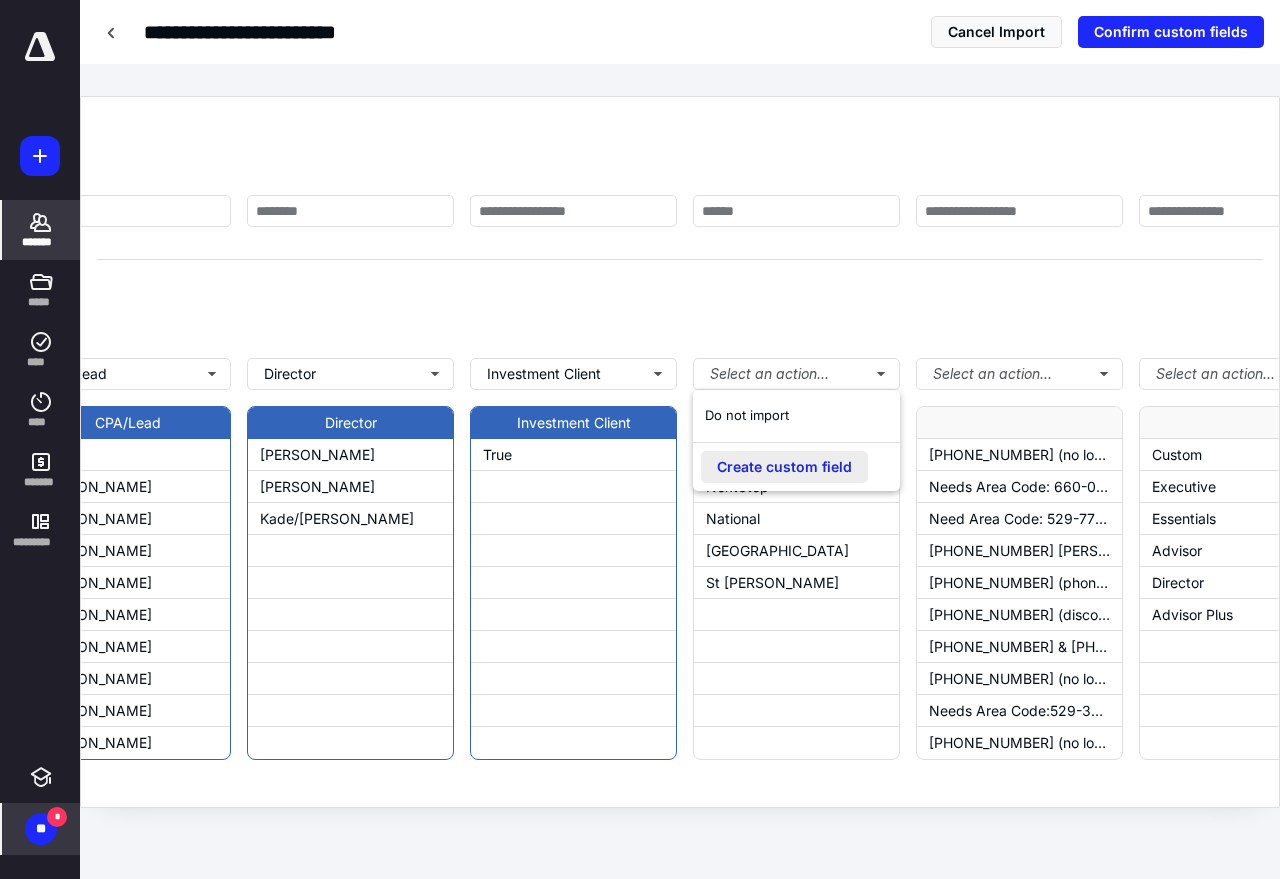 click on "Create custom field" at bounding box center (784, 467) 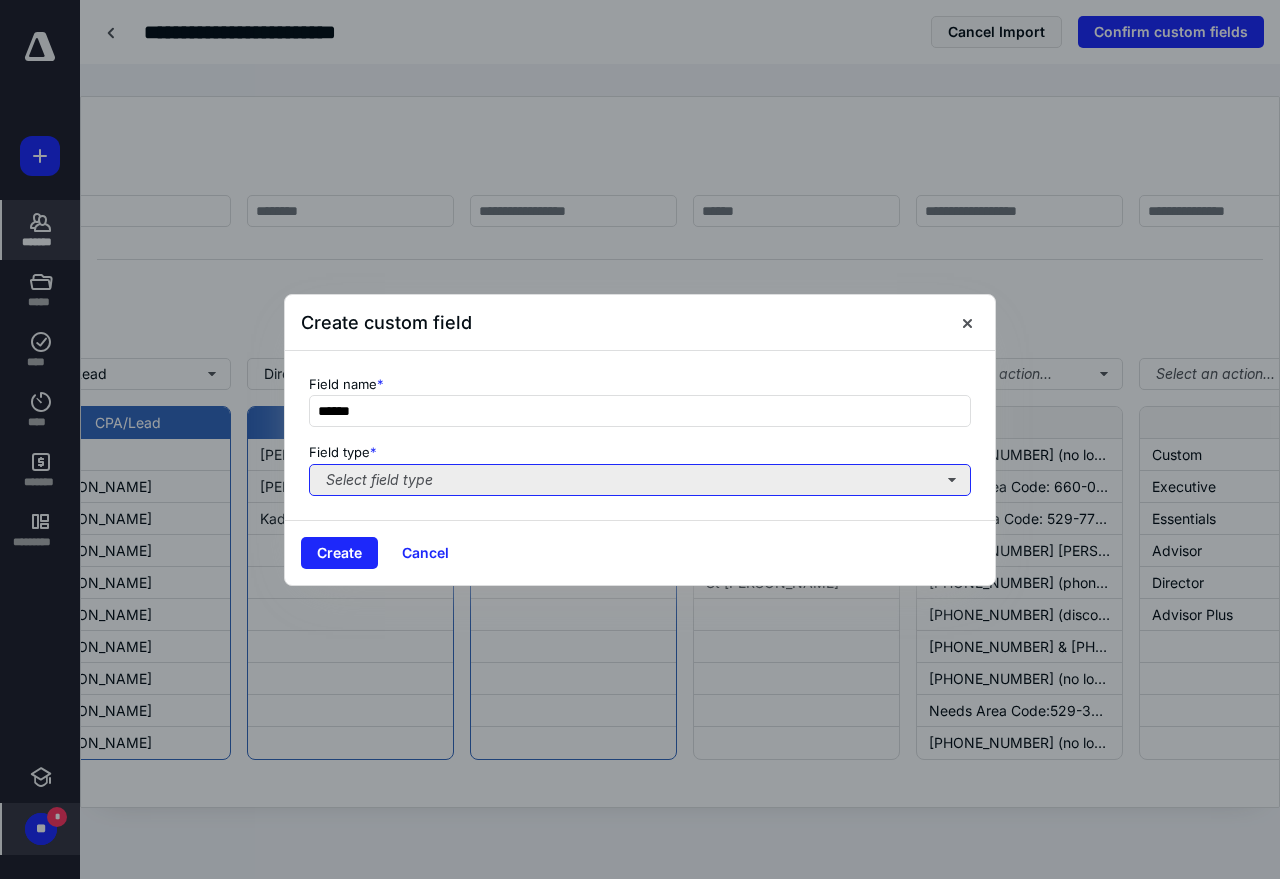 click on "Select field type" at bounding box center [640, 480] 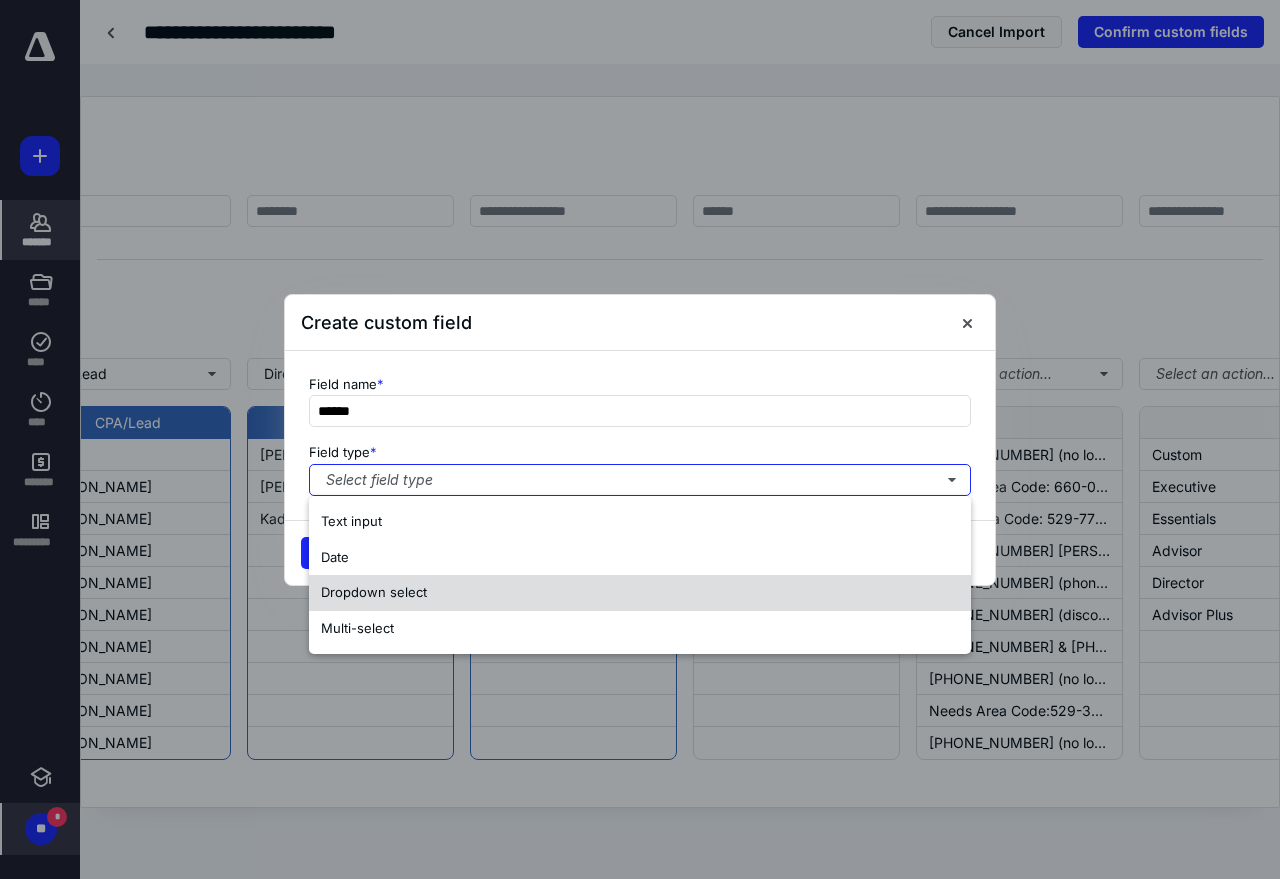 drag, startPoint x: 407, startPoint y: 583, endPoint x: 372, endPoint y: 582, distance: 35.014282 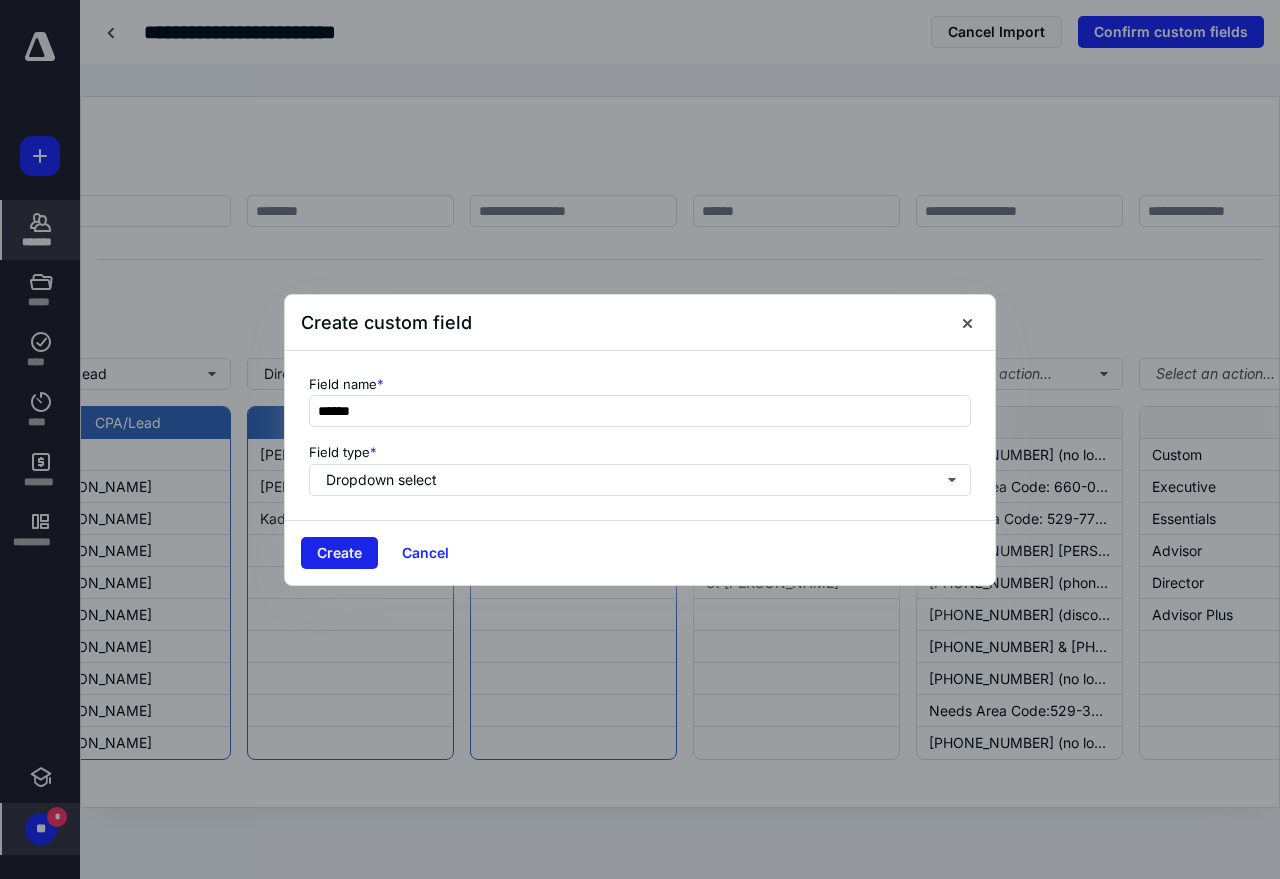 click on "Create" at bounding box center [339, 553] 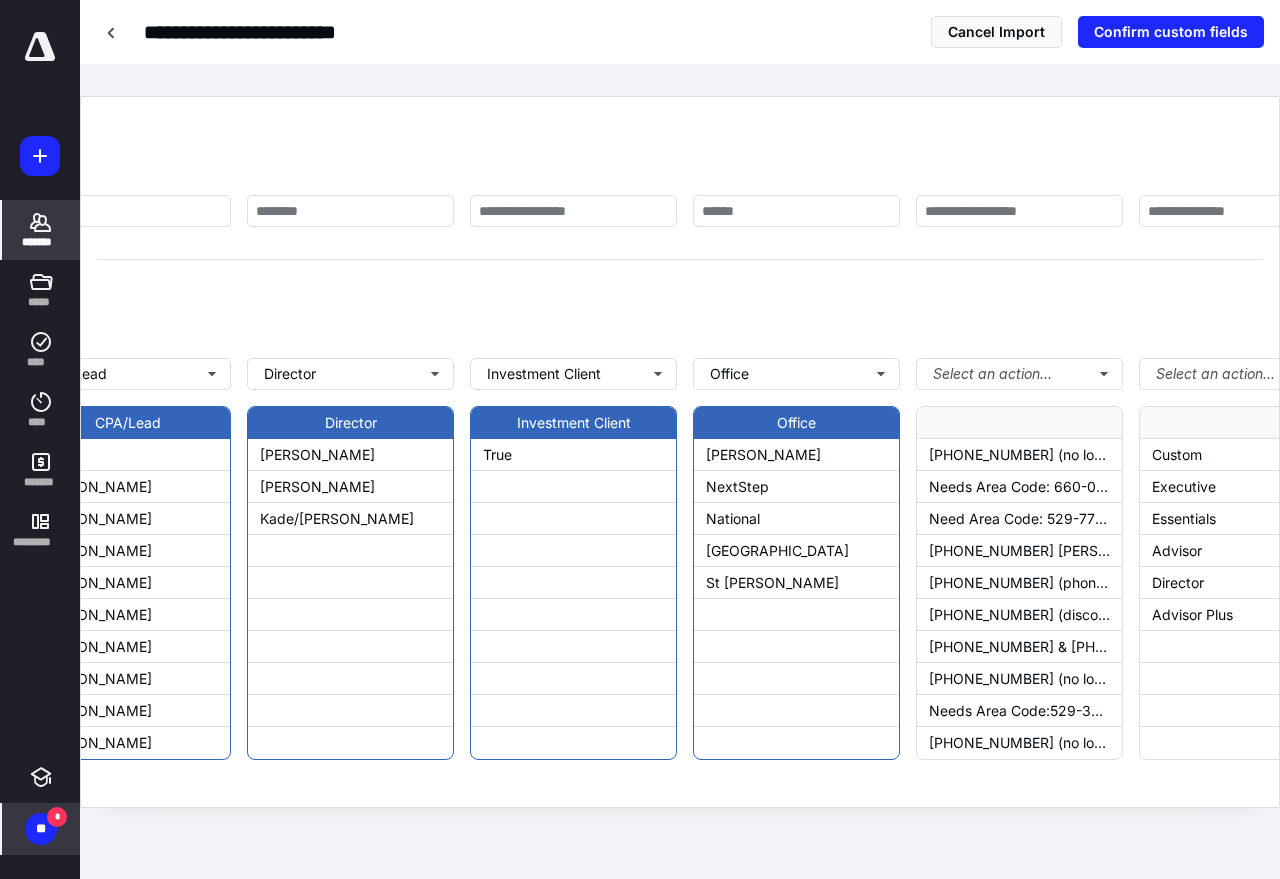 scroll, scrollTop: 0, scrollLeft: 1048, axis: horizontal 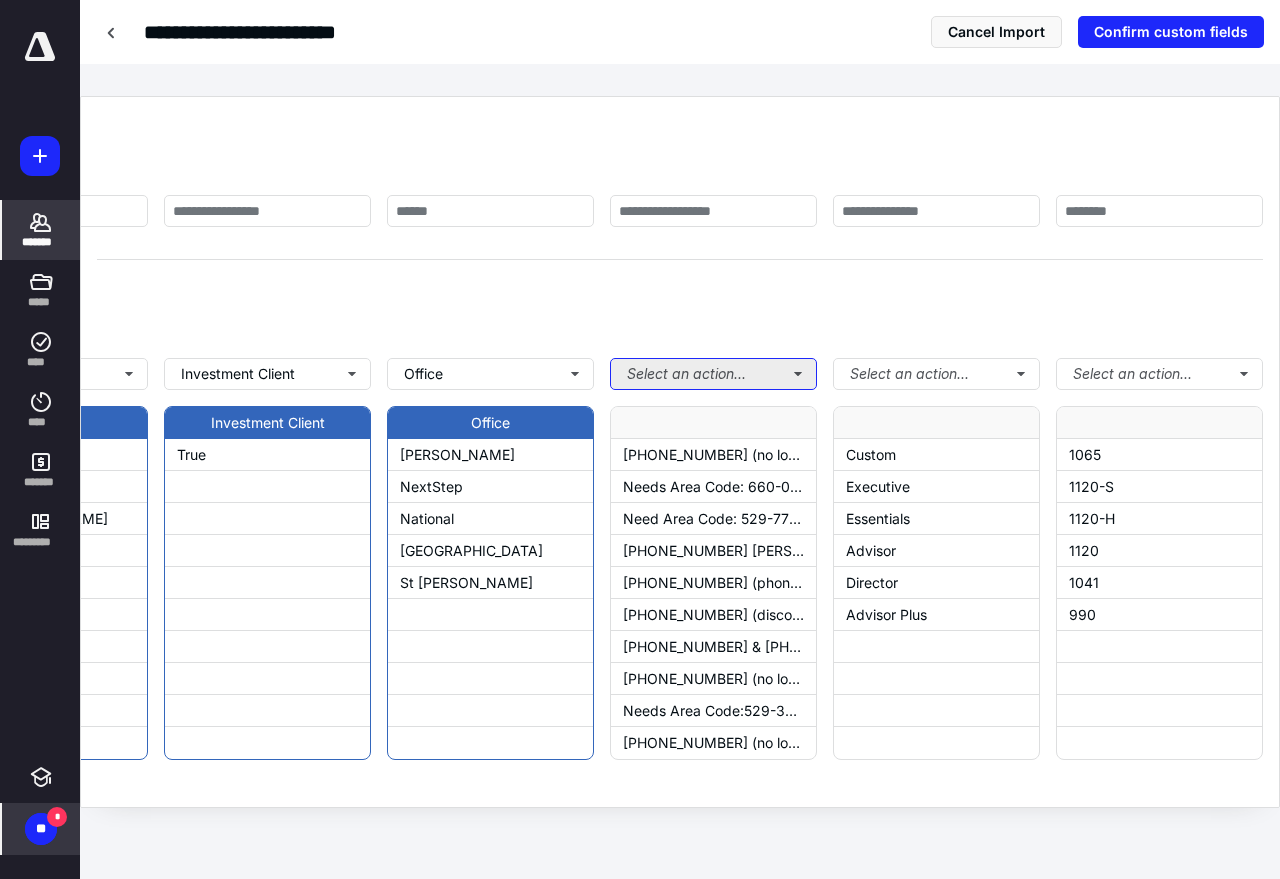 click on "Select an action..." at bounding box center (713, 374) 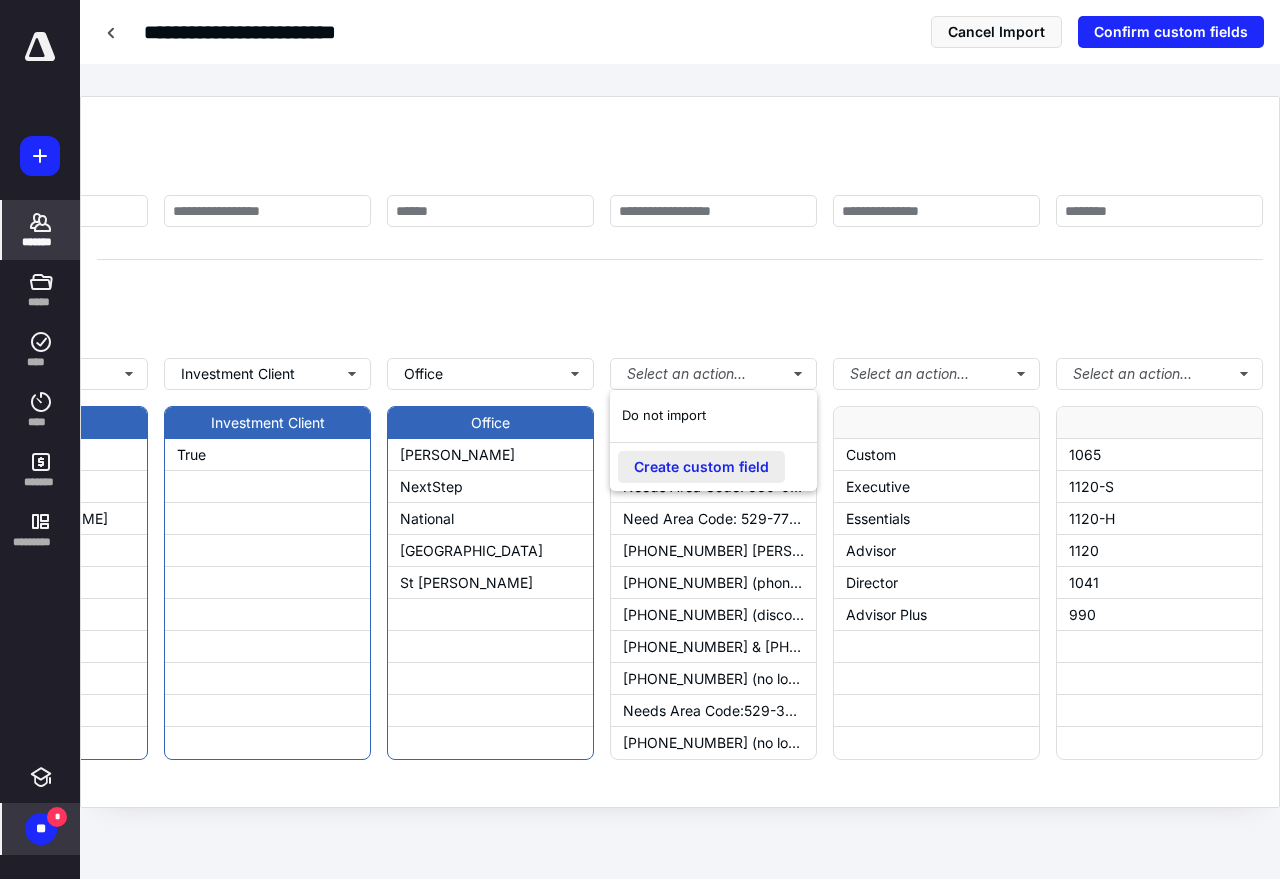 click on "Create custom field" at bounding box center [701, 467] 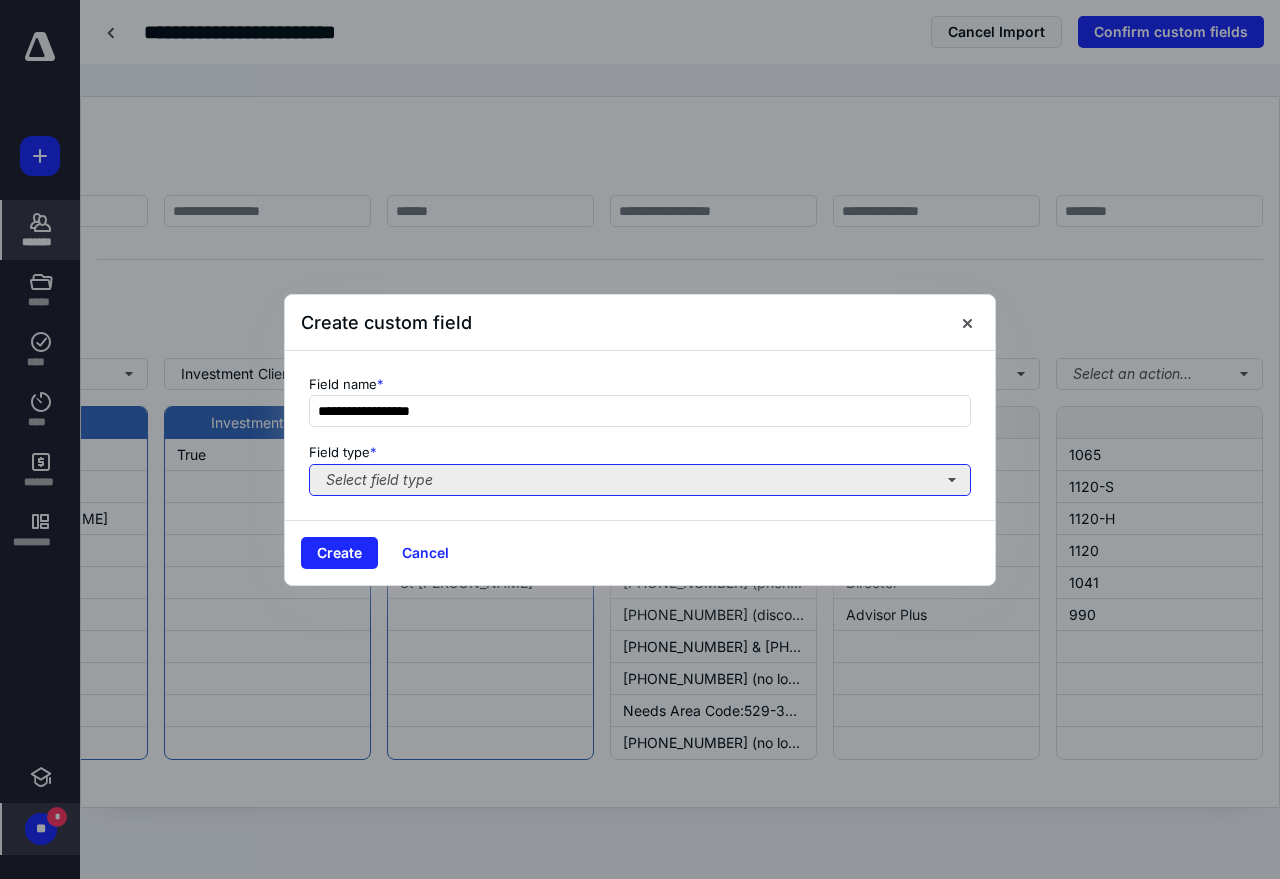 click on "Select field type" at bounding box center (640, 480) 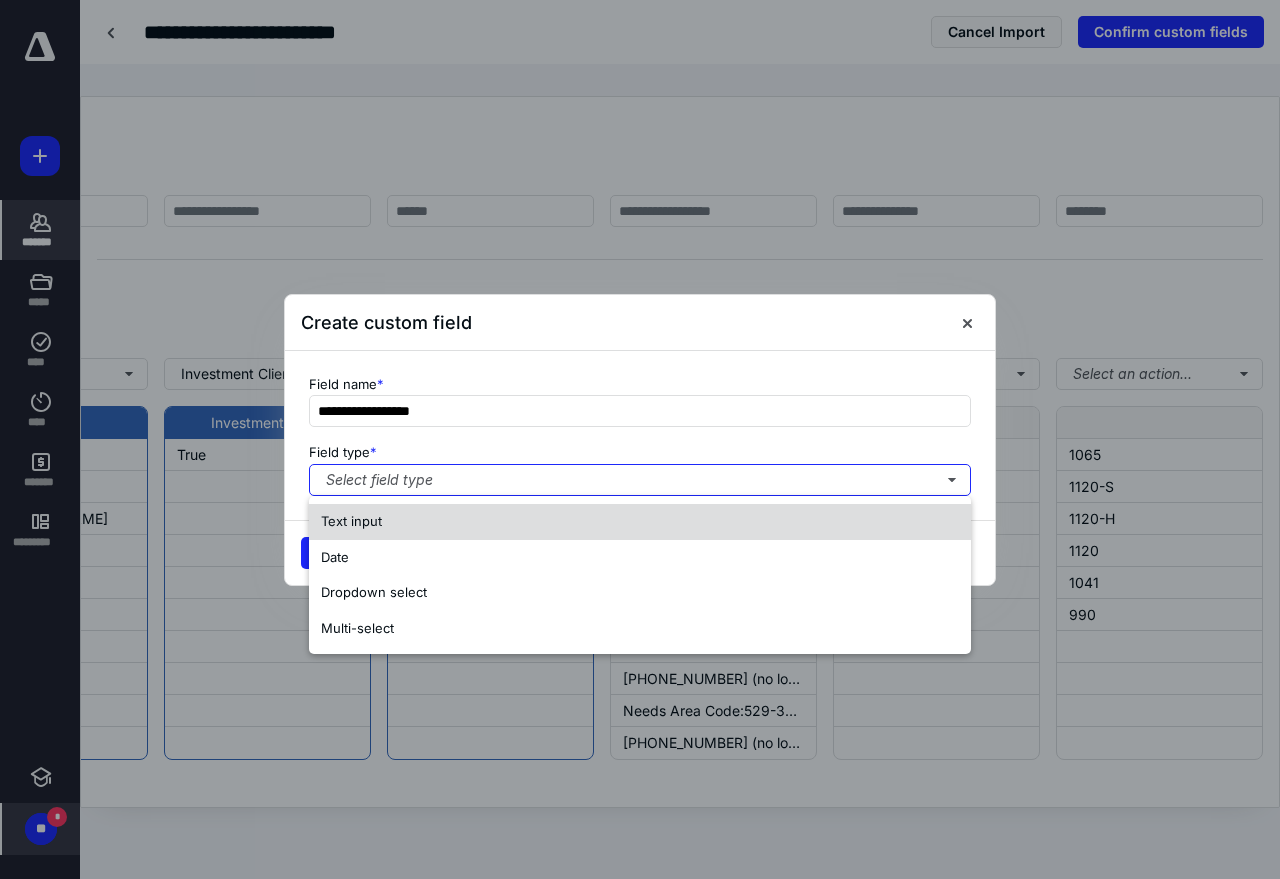 click on "Text input" at bounding box center [640, 522] 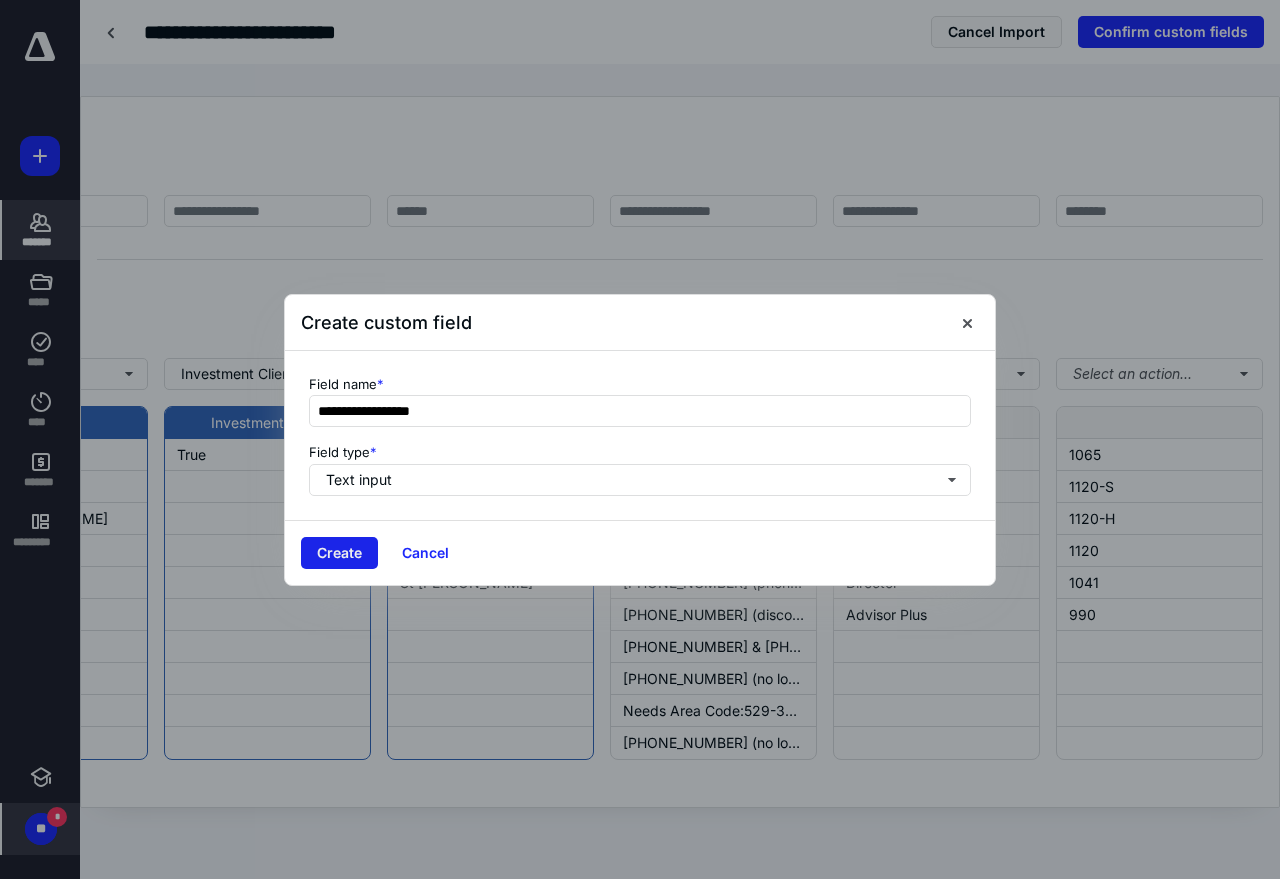 click on "Create" at bounding box center (339, 553) 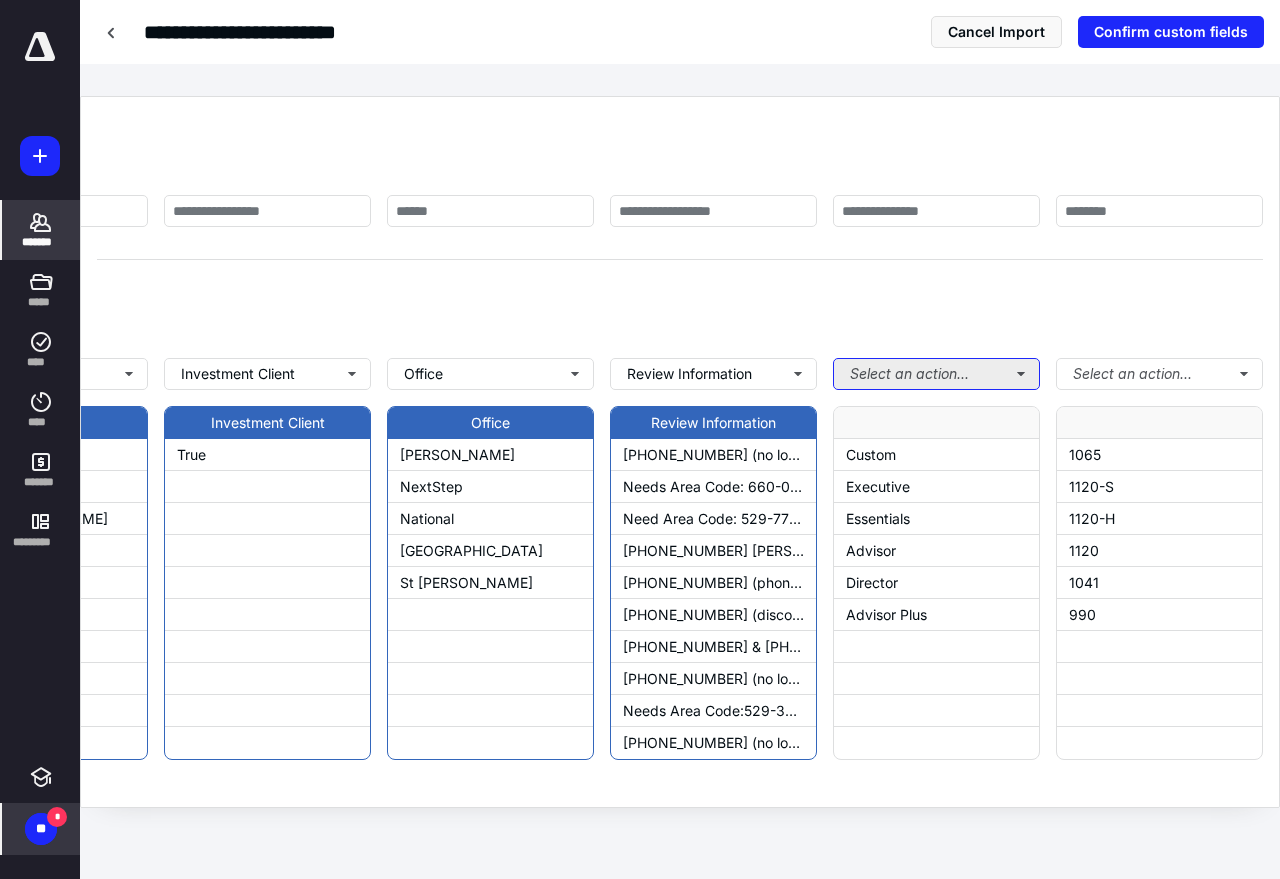 click on "Select an action..." at bounding box center [936, 374] 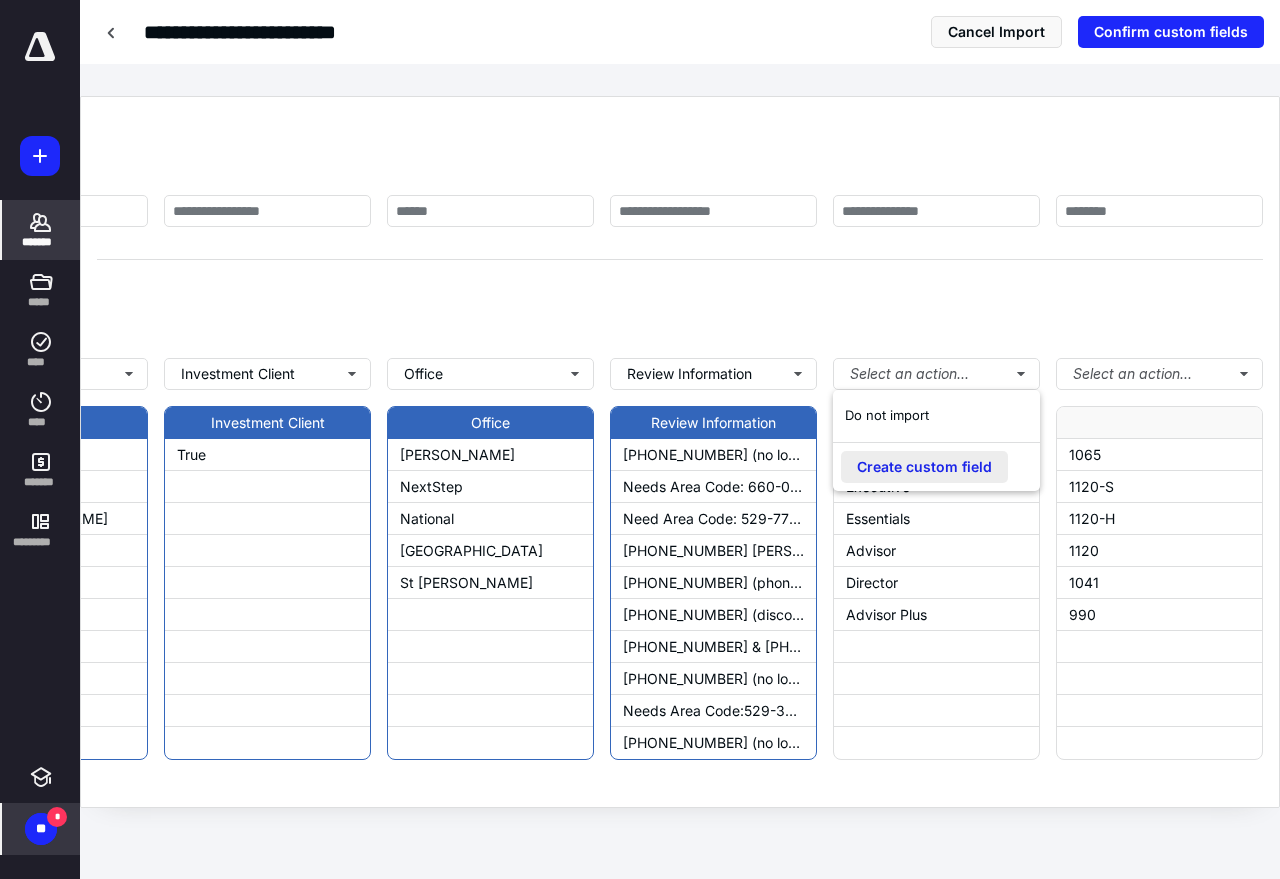 click on "Create custom field" at bounding box center (924, 467) 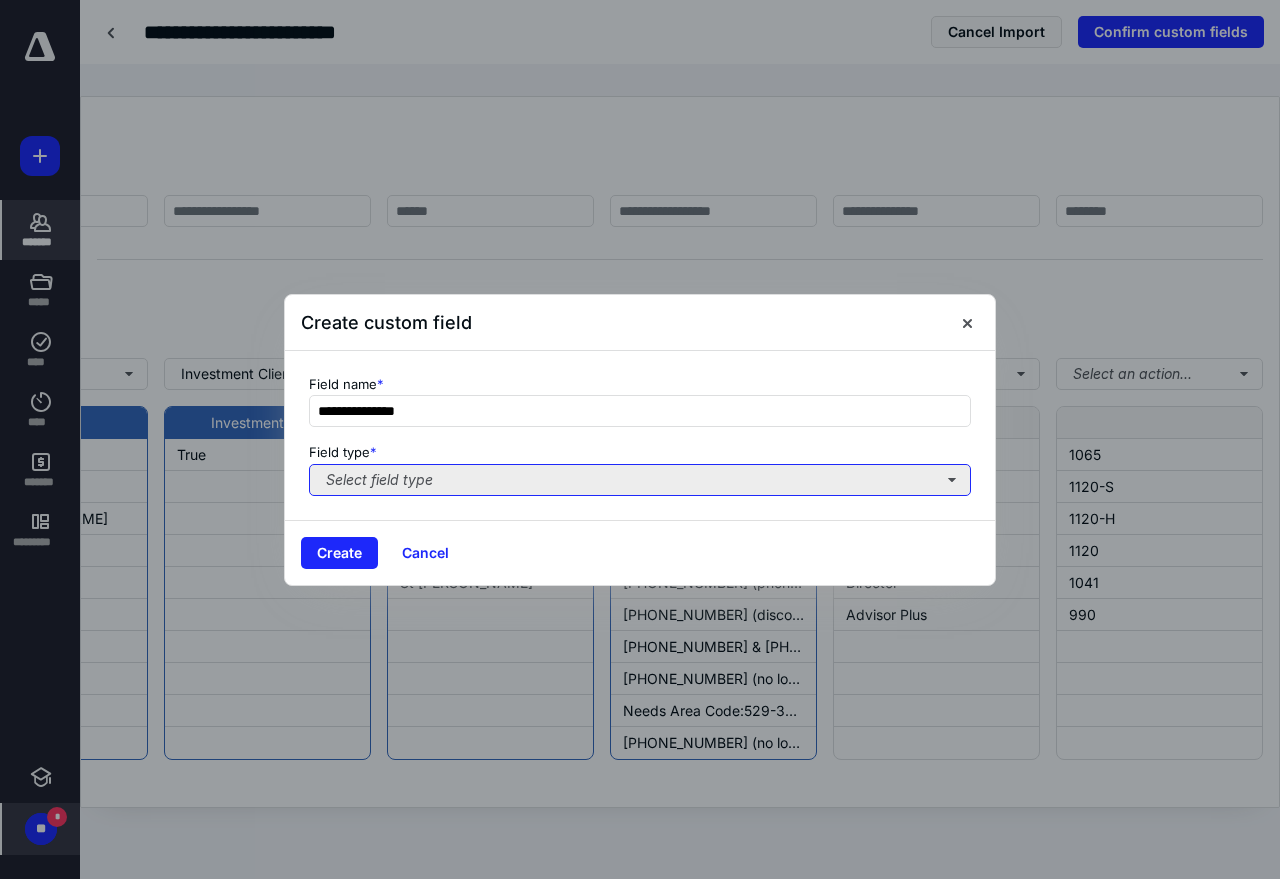 click on "Select field type" at bounding box center (640, 480) 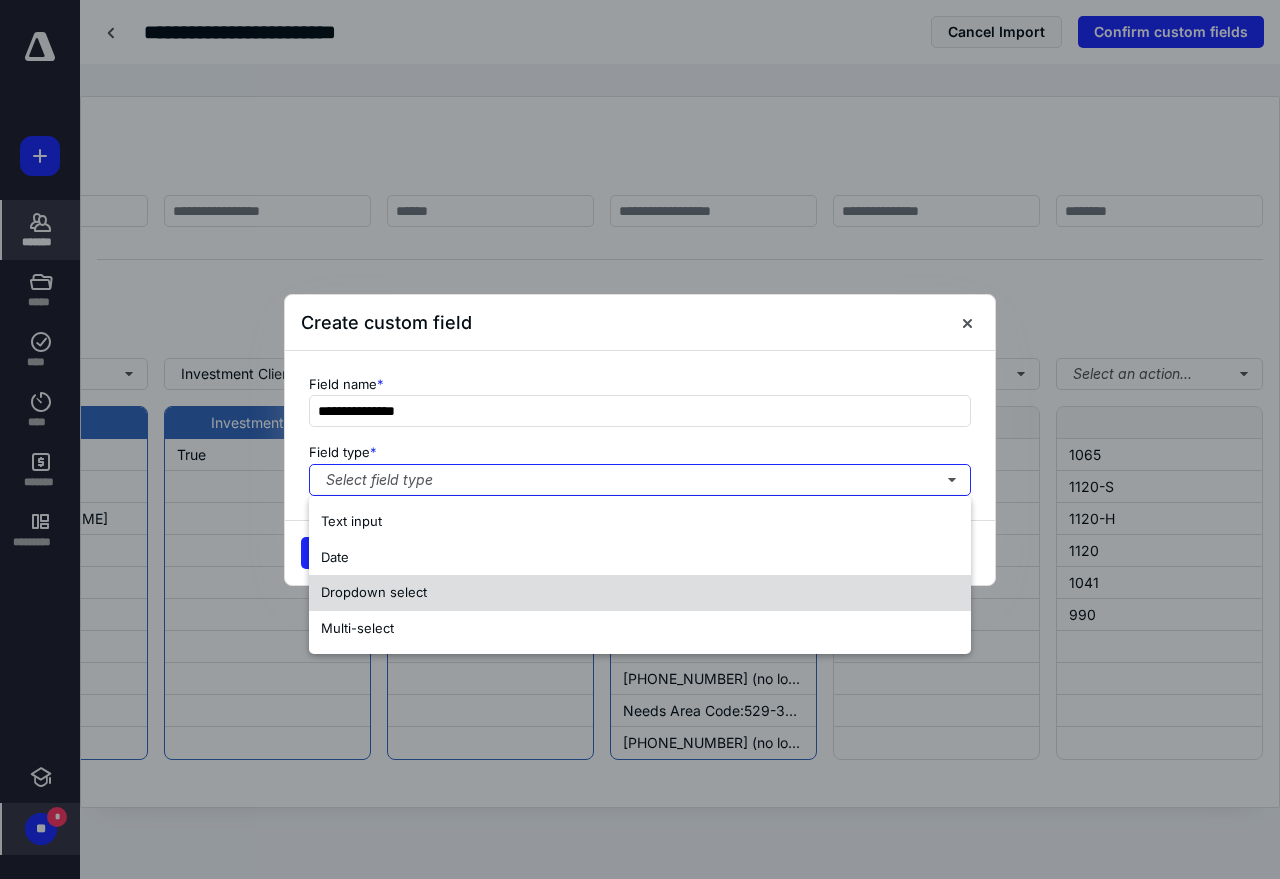 drag, startPoint x: 484, startPoint y: 583, endPoint x: 466, endPoint y: 586, distance: 18.248287 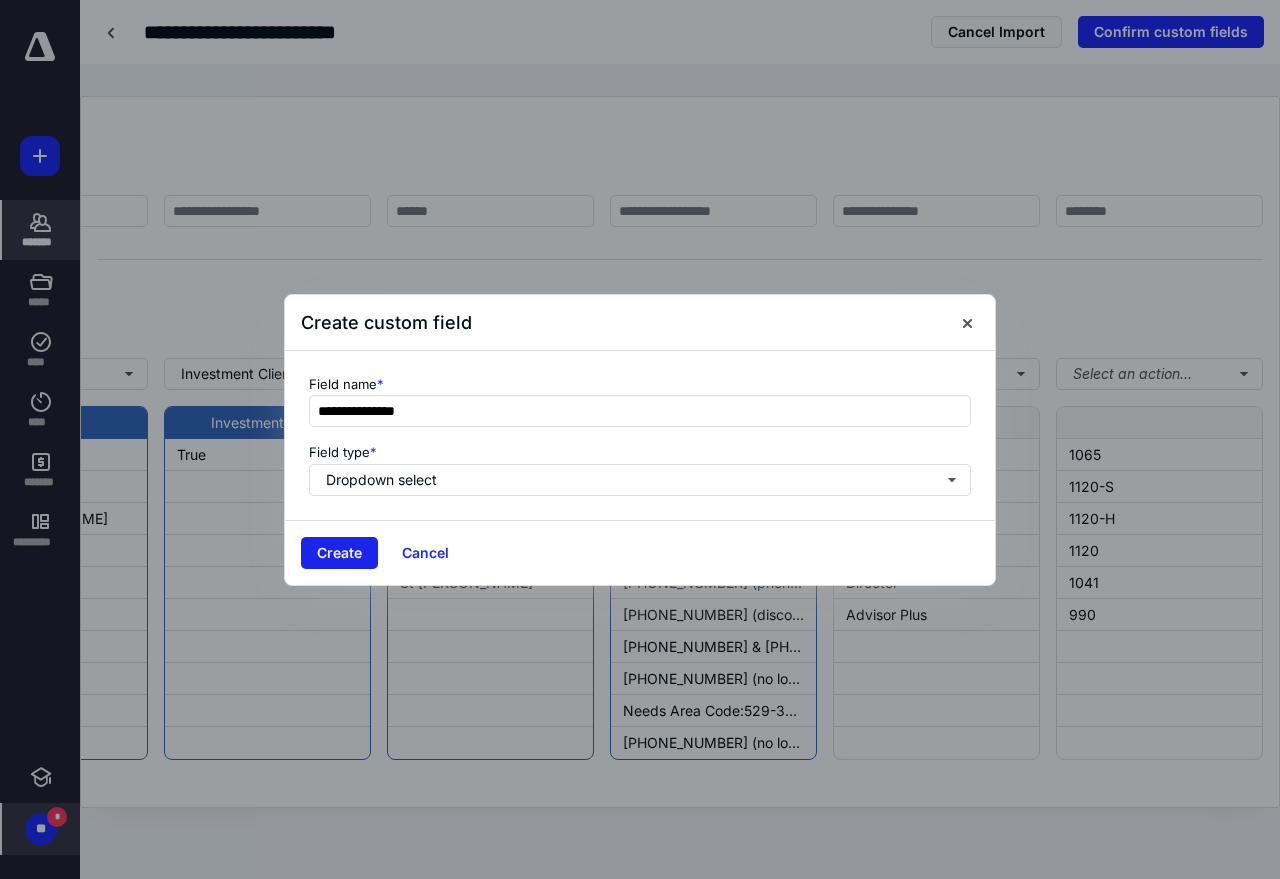 click on "Create" at bounding box center [339, 553] 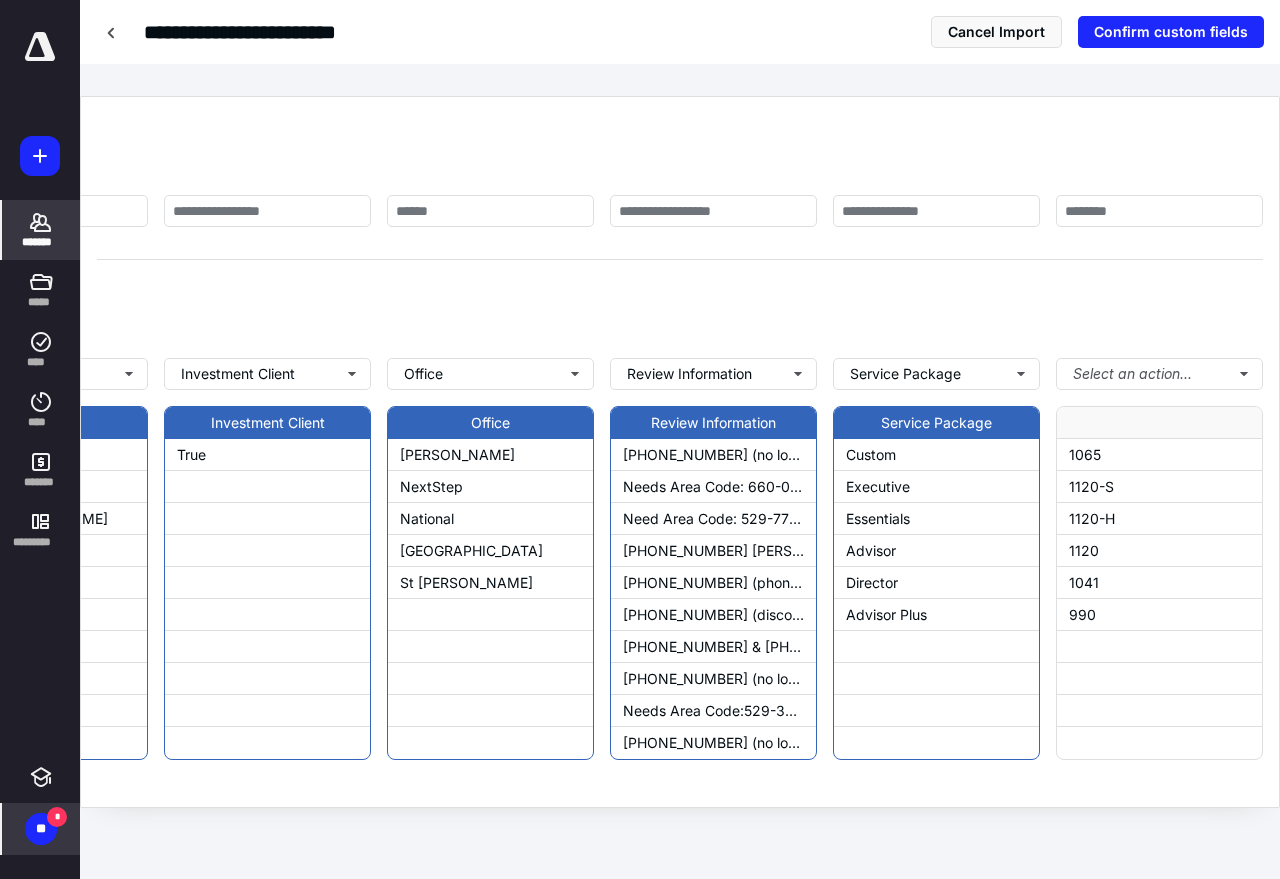 scroll, scrollTop: 0, scrollLeft: 1048, axis: horizontal 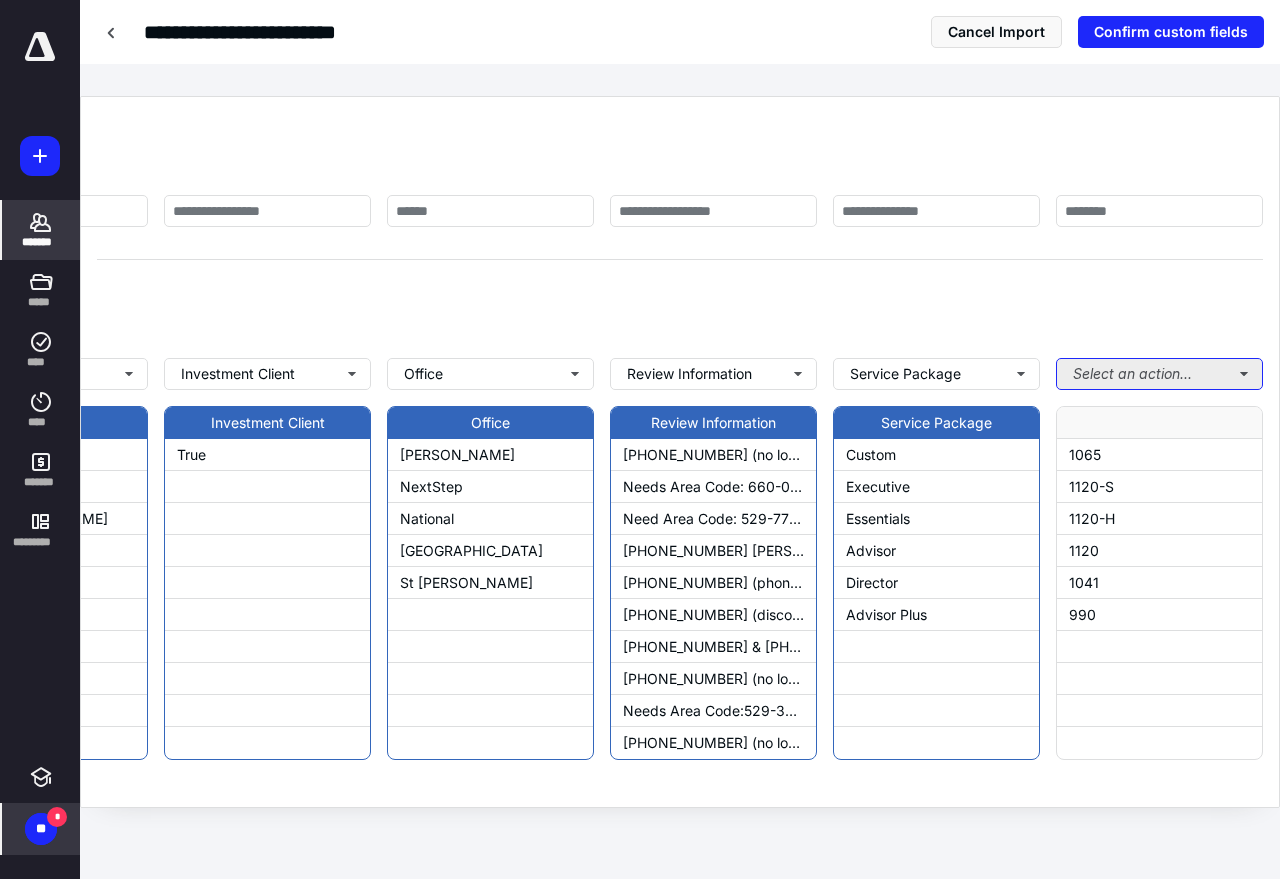 click on "Select an action..." at bounding box center (1159, 374) 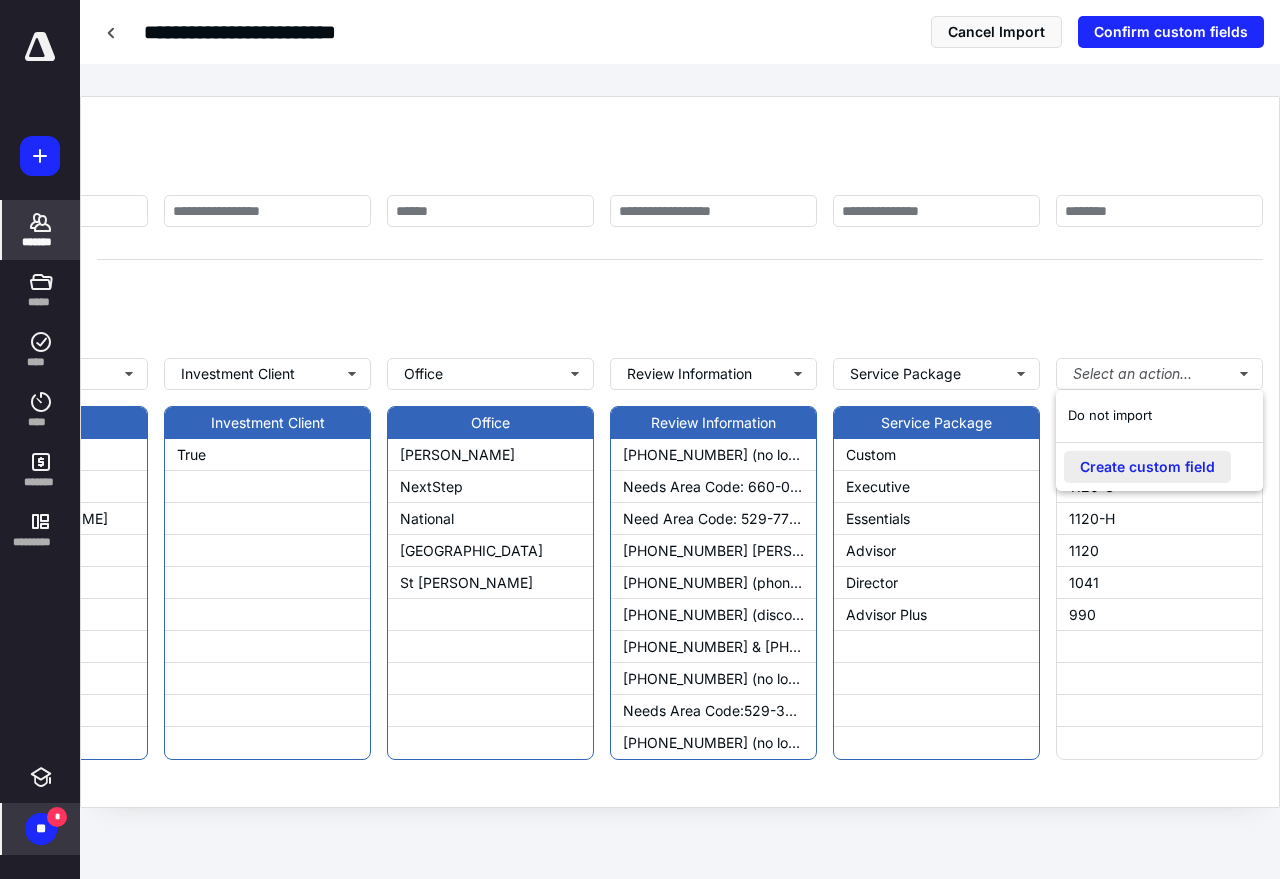 click on "Create custom field" at bounding box center [1147, 467] 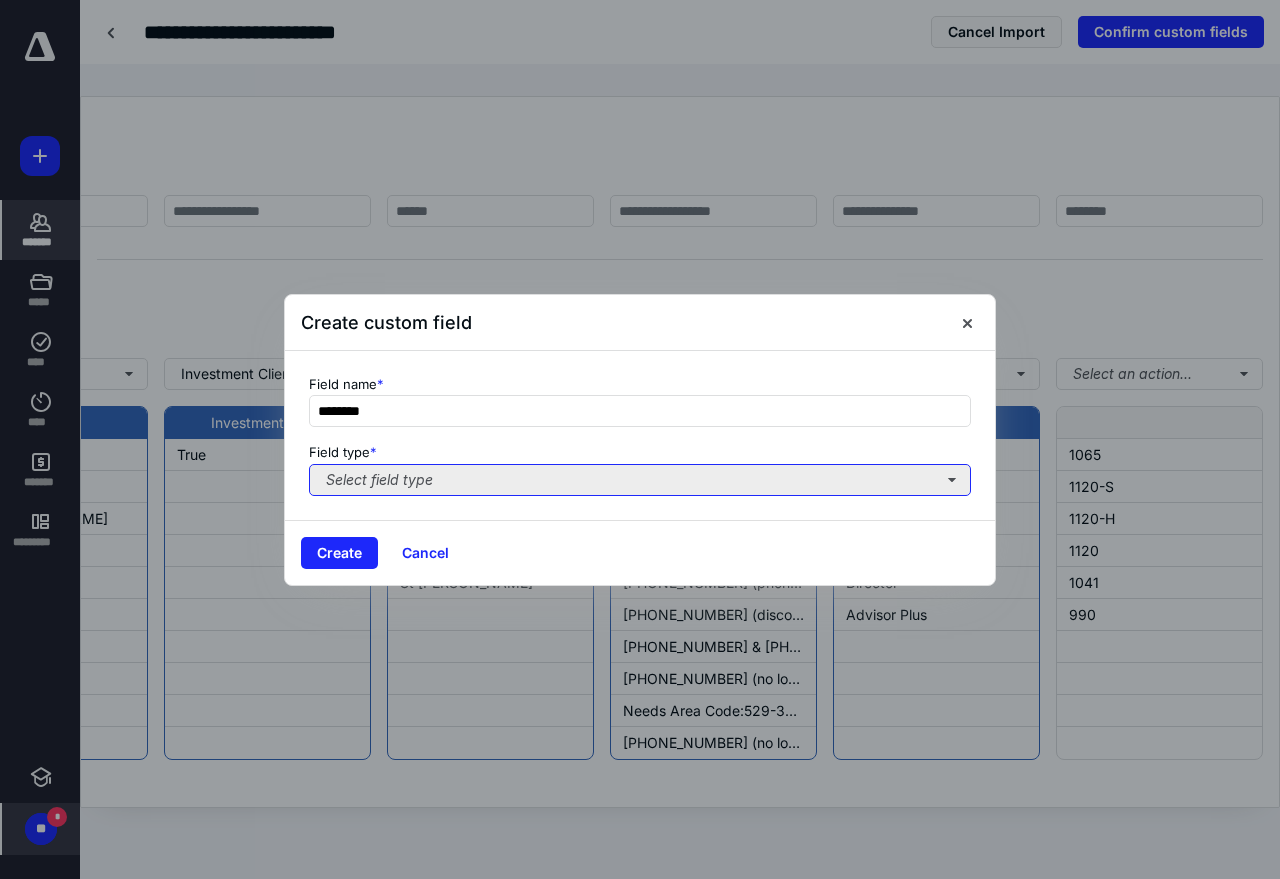 click on "Select field type" at bounding box center (640, 480) 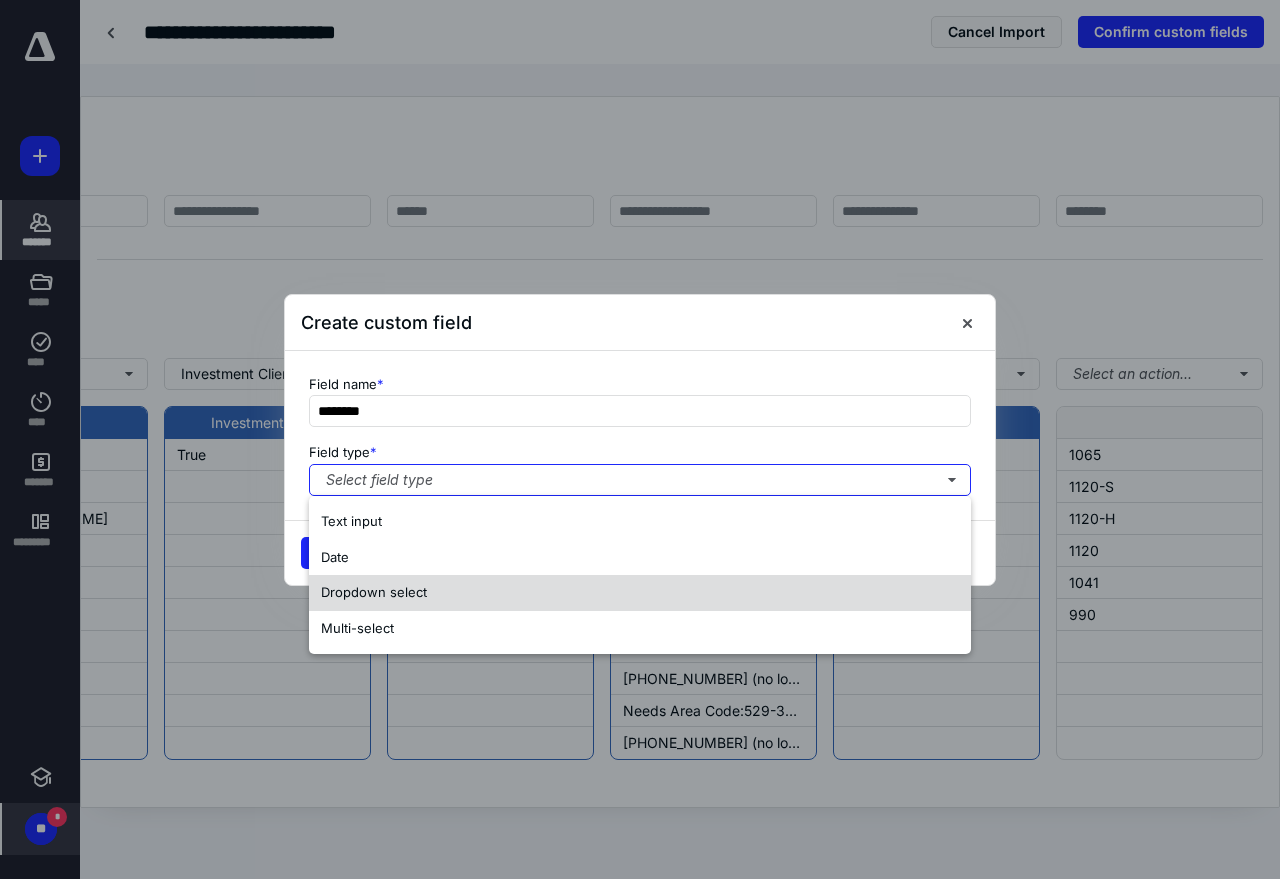drag, startPoint x: 409, startPoint y: 579, endPoint x: 386, endPoint y: 571, distance: 24.351591 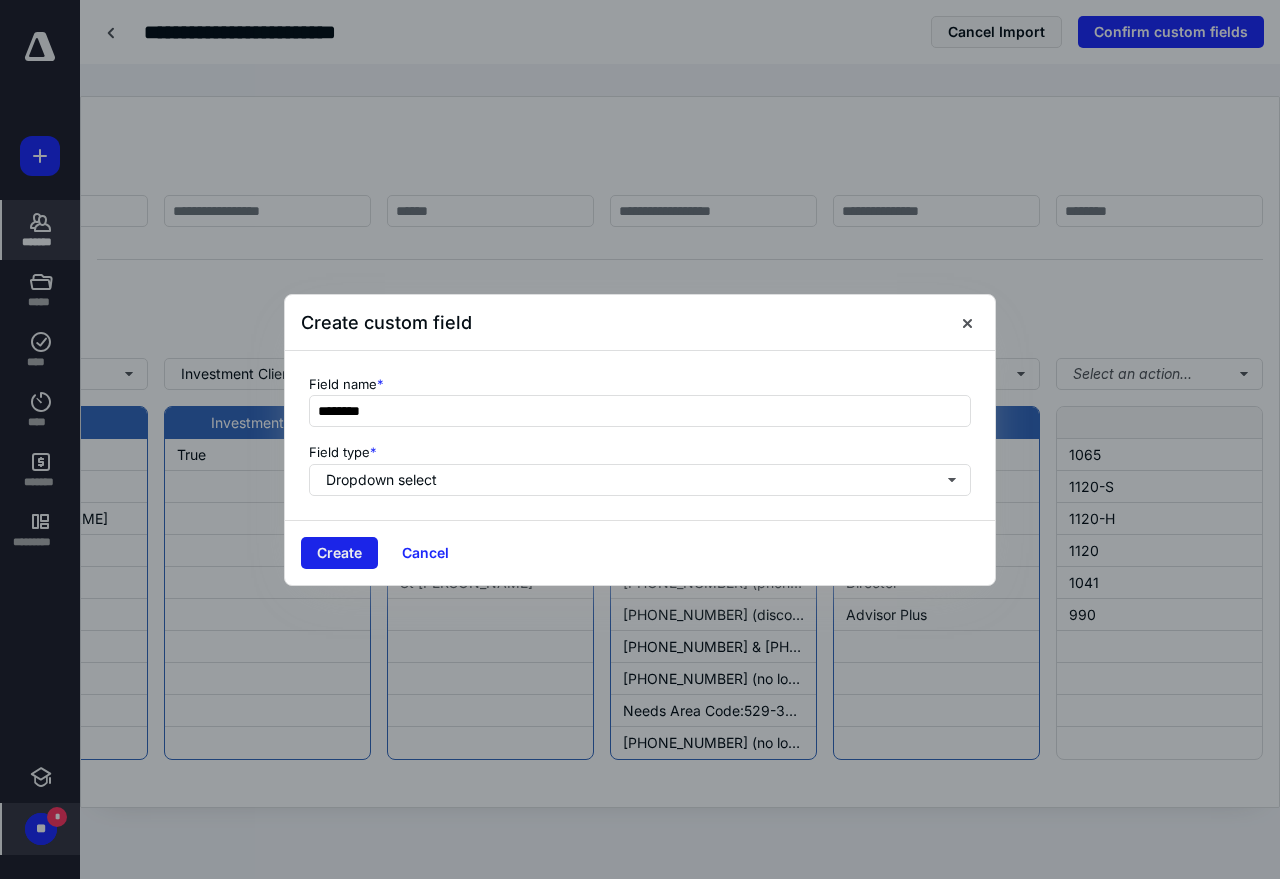 click on "Create" at bounding box center [339, 553] 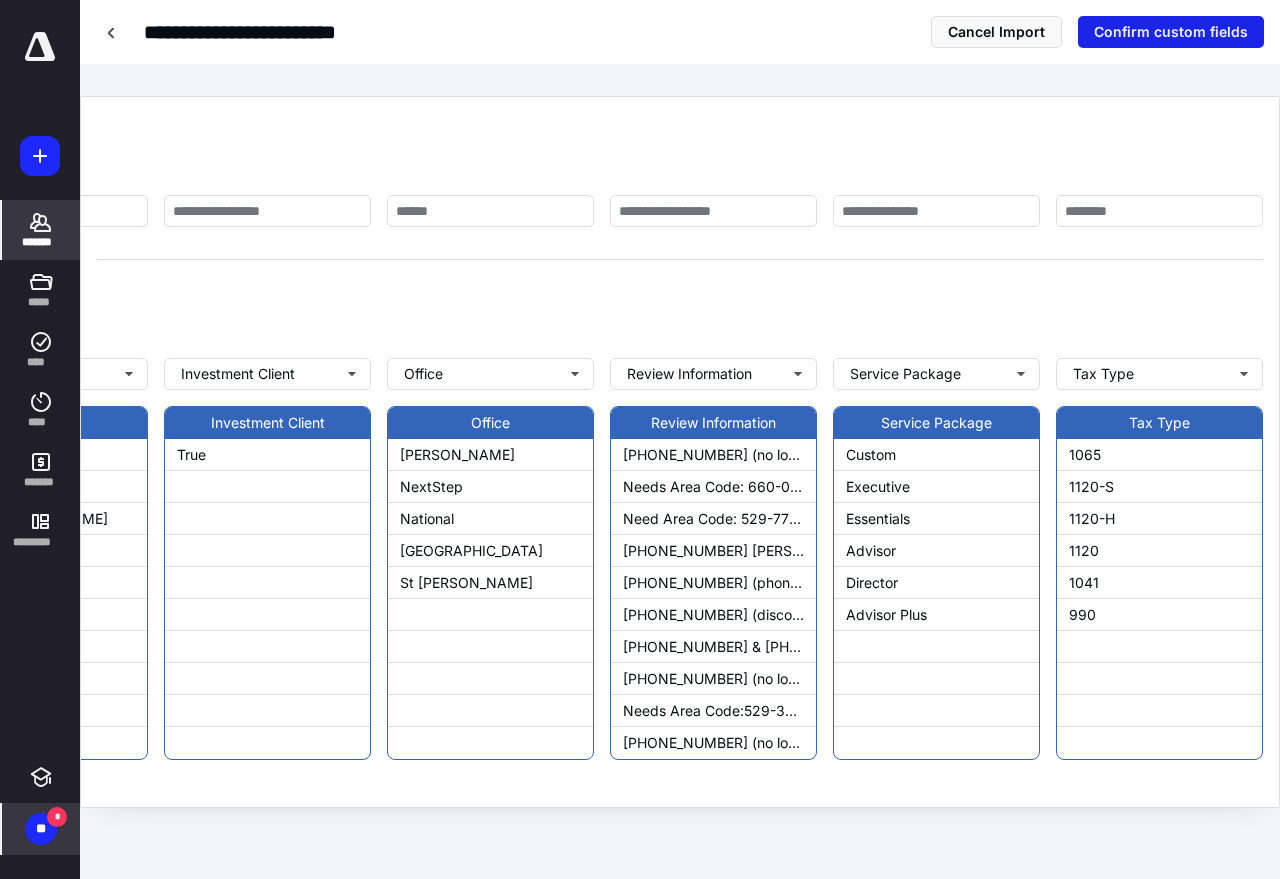 click on "Confirm custom fields" at bounding box center (1171, 32) 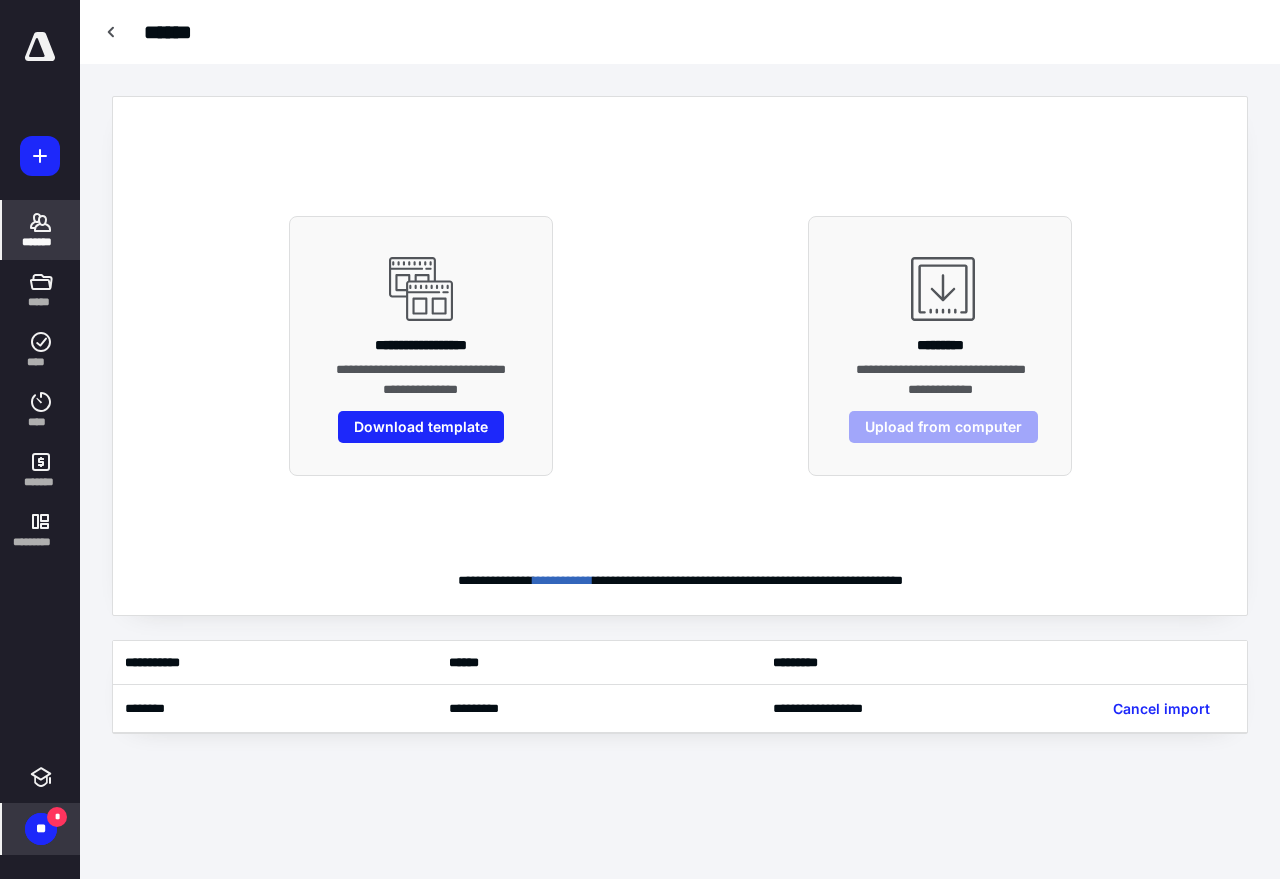 click on "**" at bounding box center (41, 829) 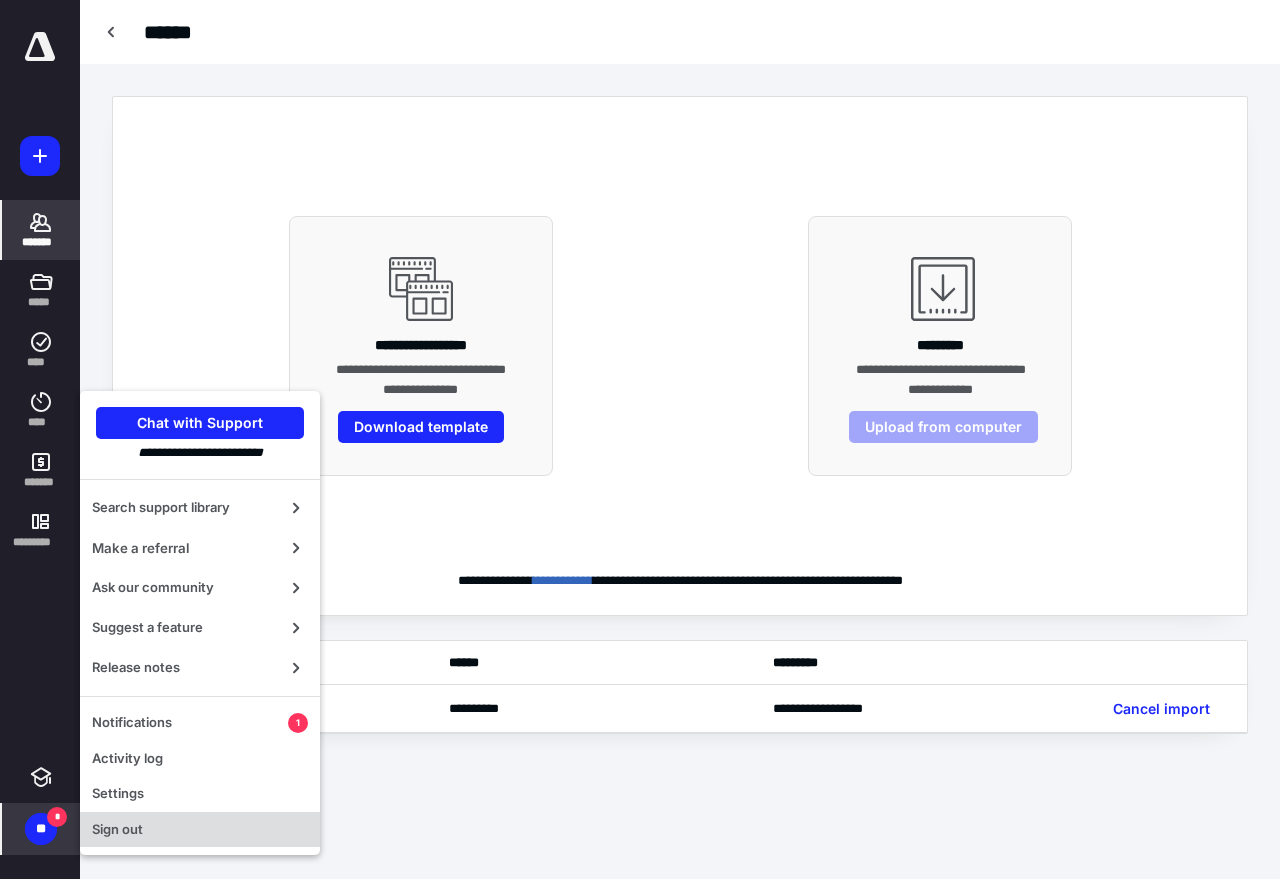 click on "Sign out" at bounding box center [200, 830] 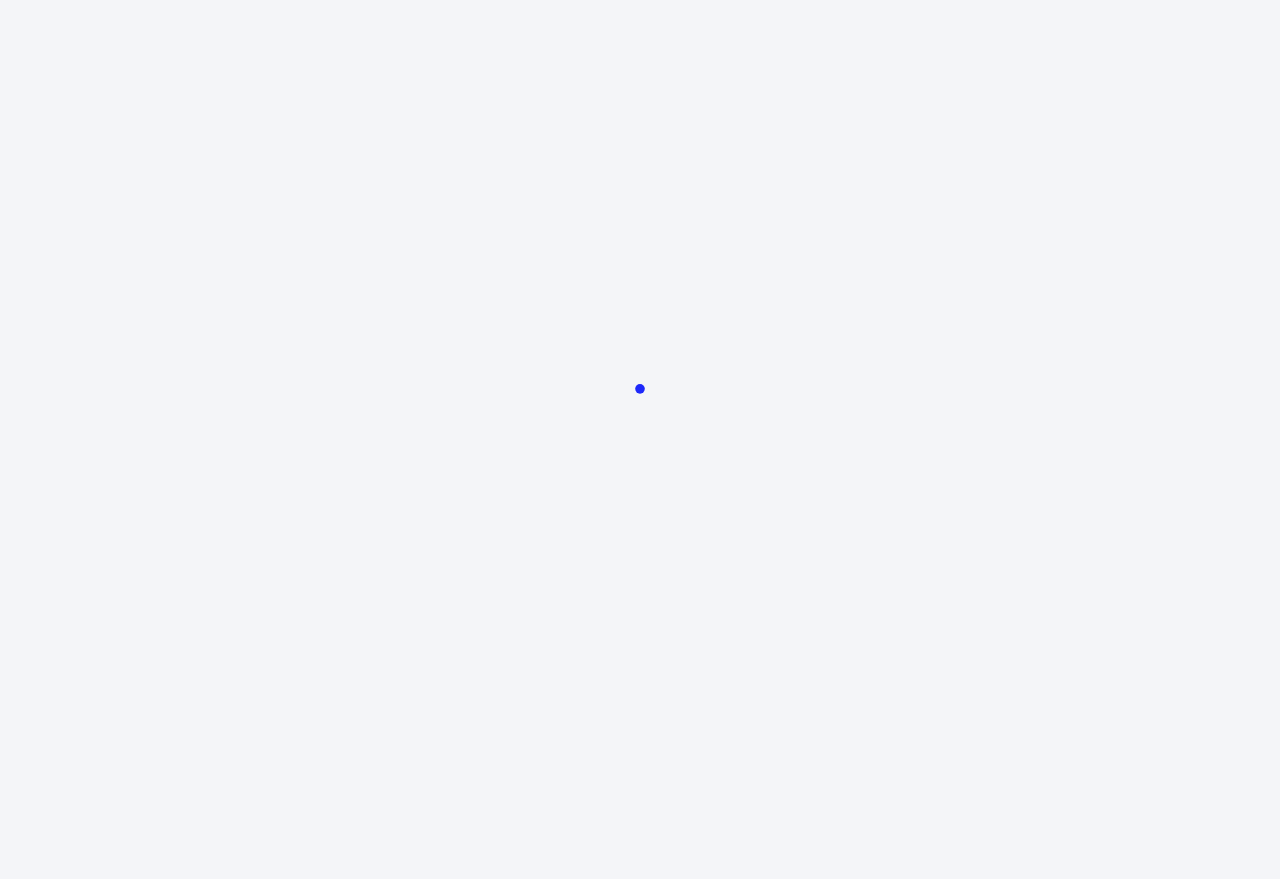 scroll, scrollTop: 0, scrollLeft: 0, axis: both 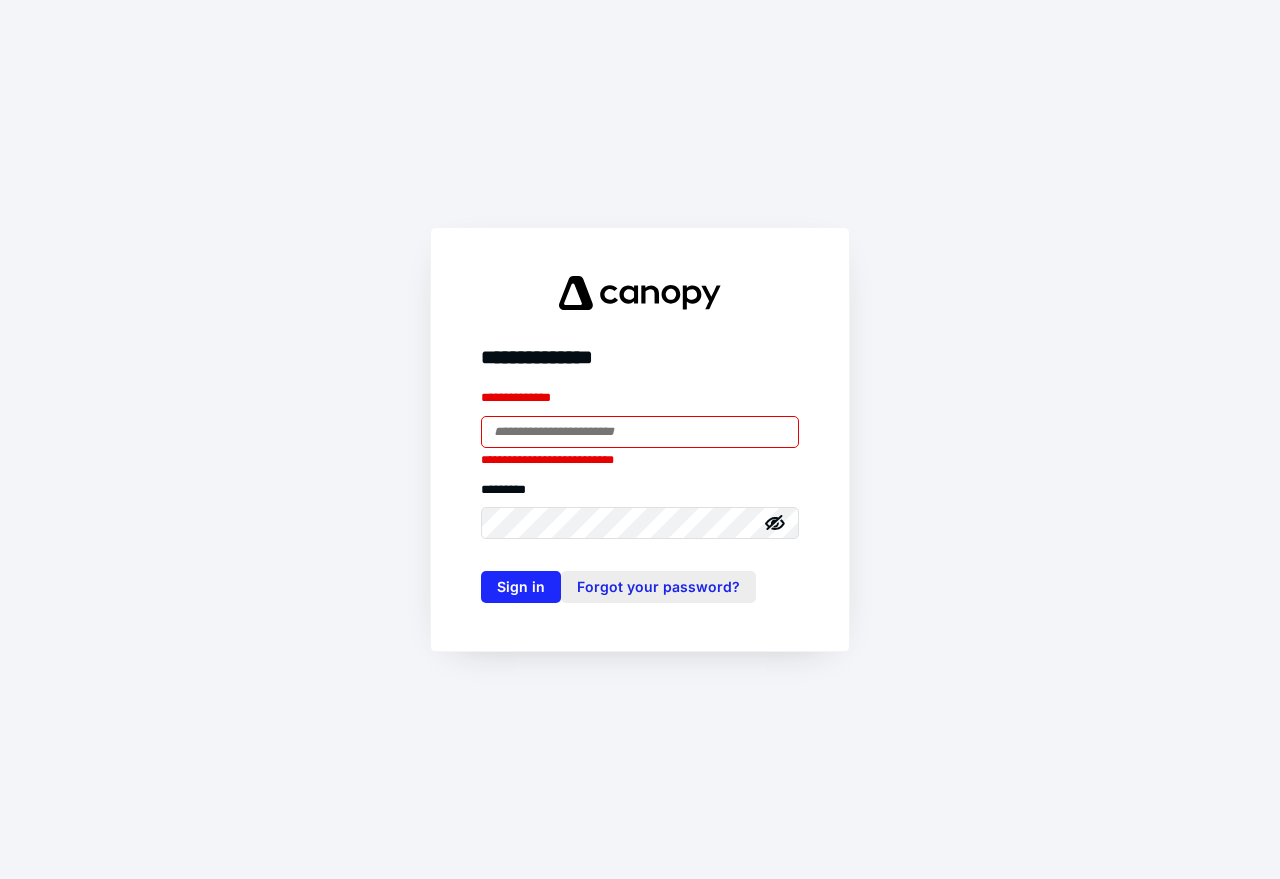 type on "**********" 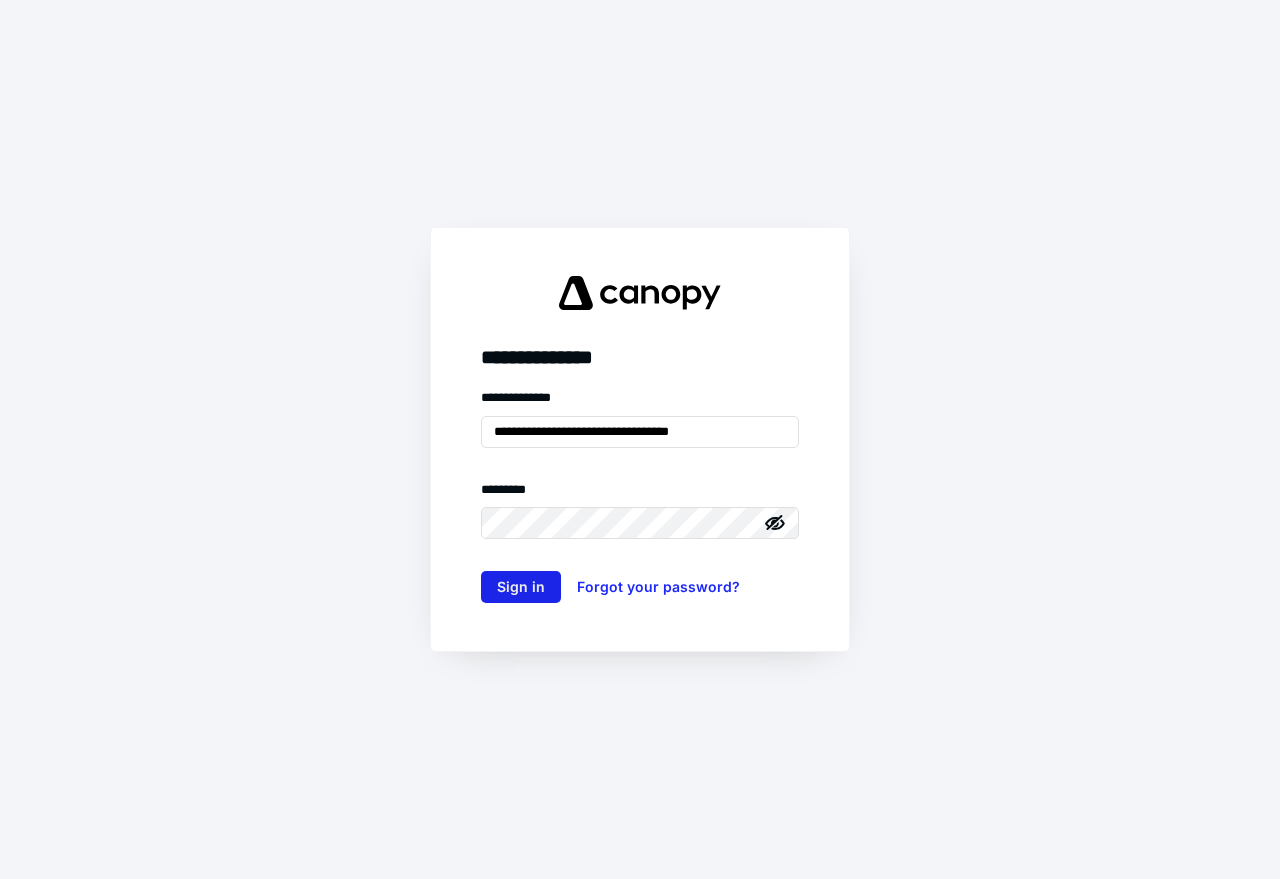 click on "Sign in" at bounding box center (521, 587) 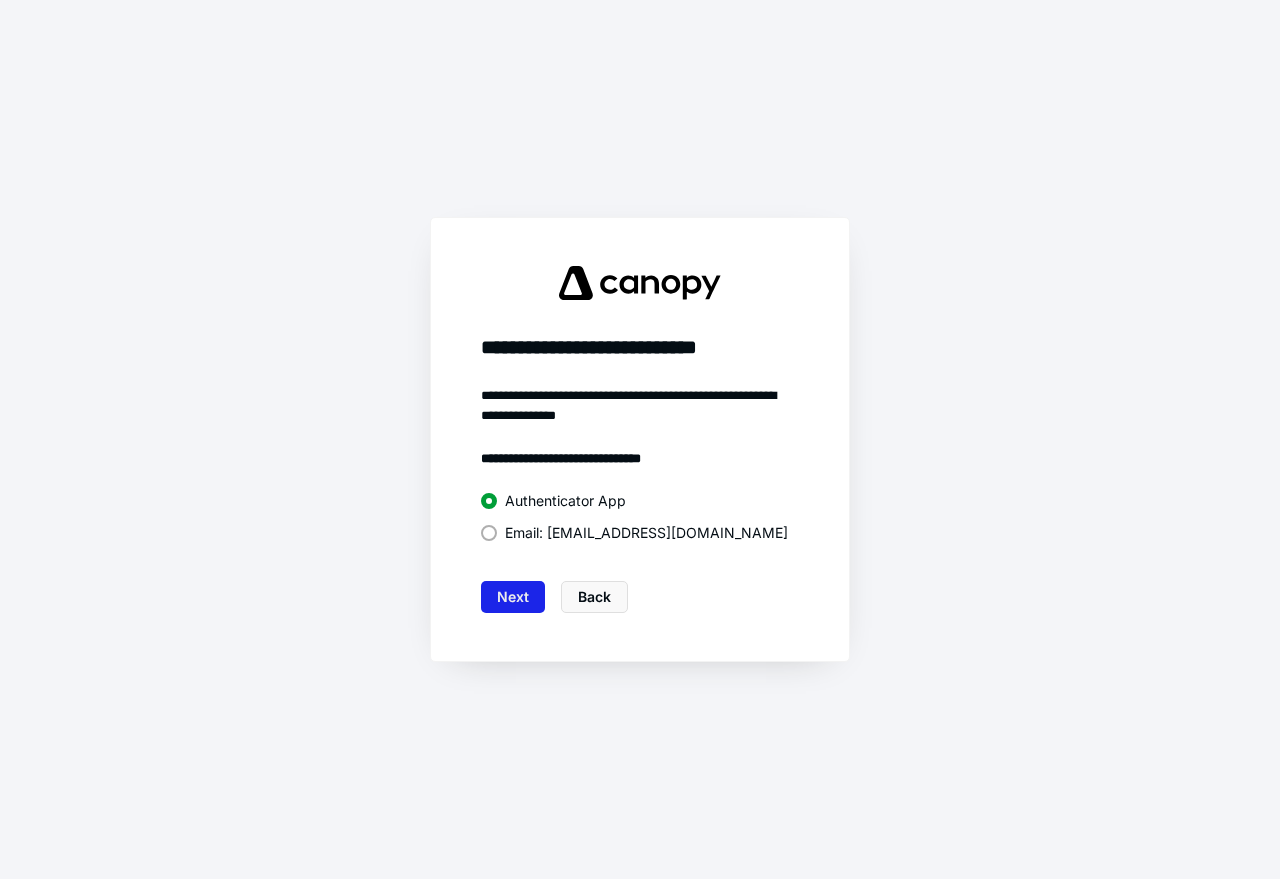 click on "Next" at bounding box center [513, 597] 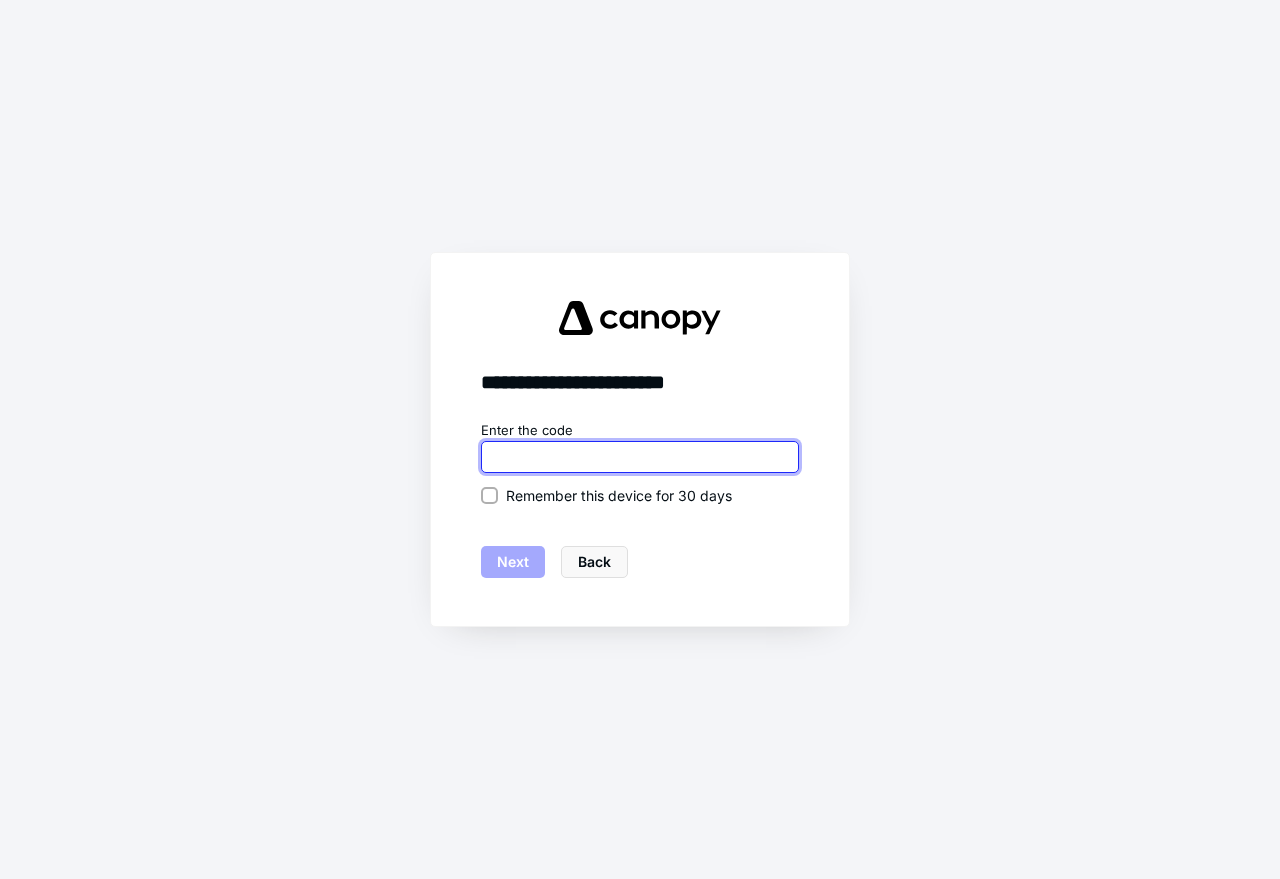 click at bounding box center (640, 457) 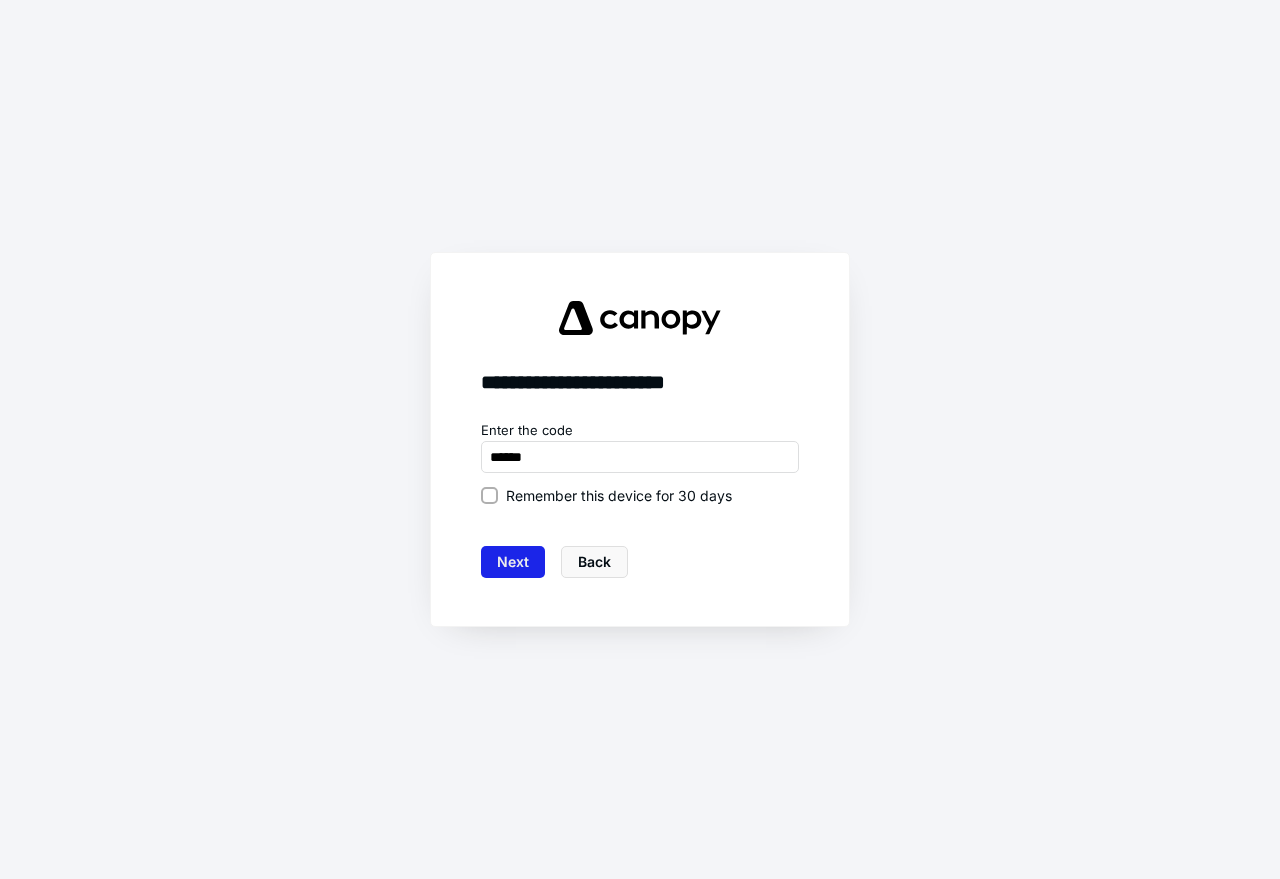 click on "Next" at bounding box center (513, 562) 